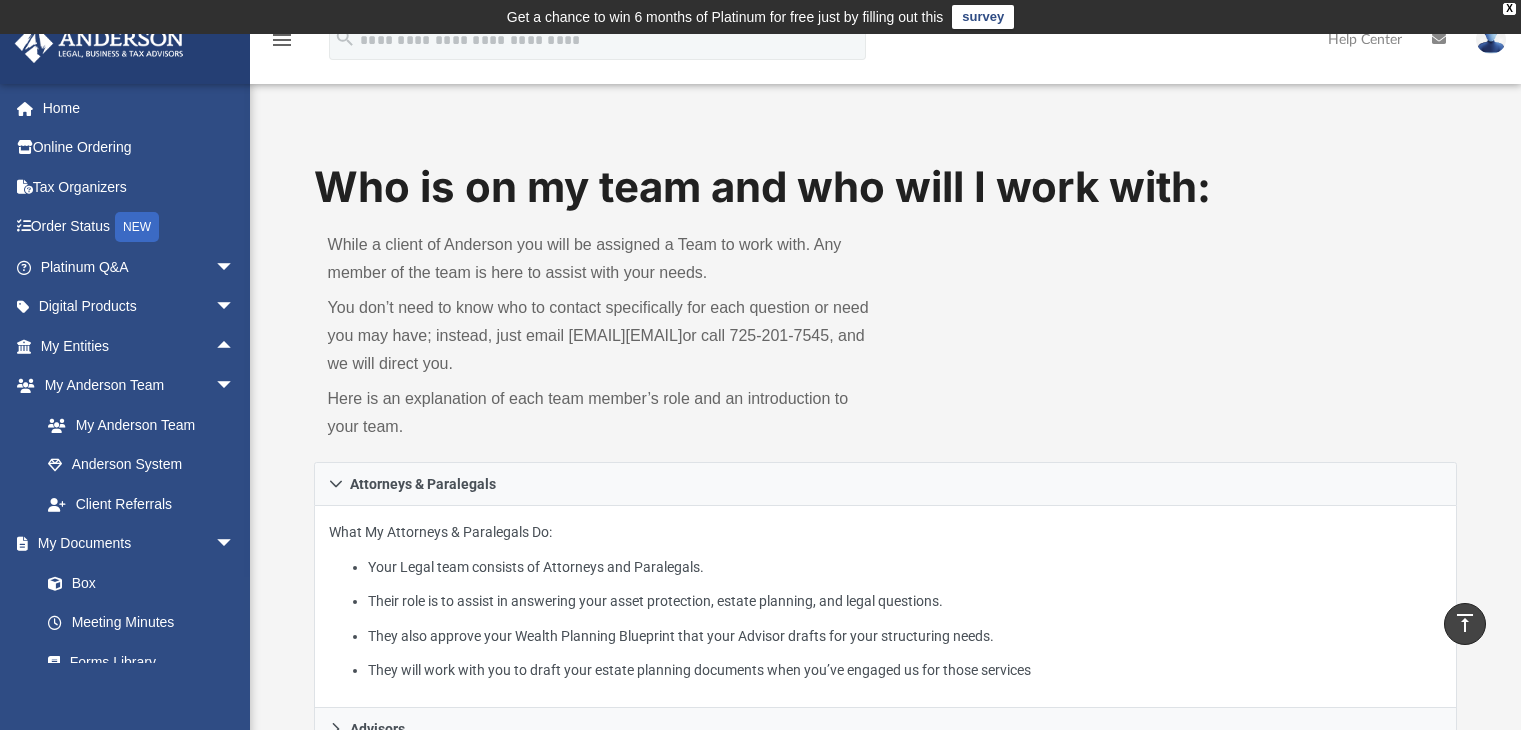 scroll, scrollTop: 638, scrollLeft: 0, axis: vertical 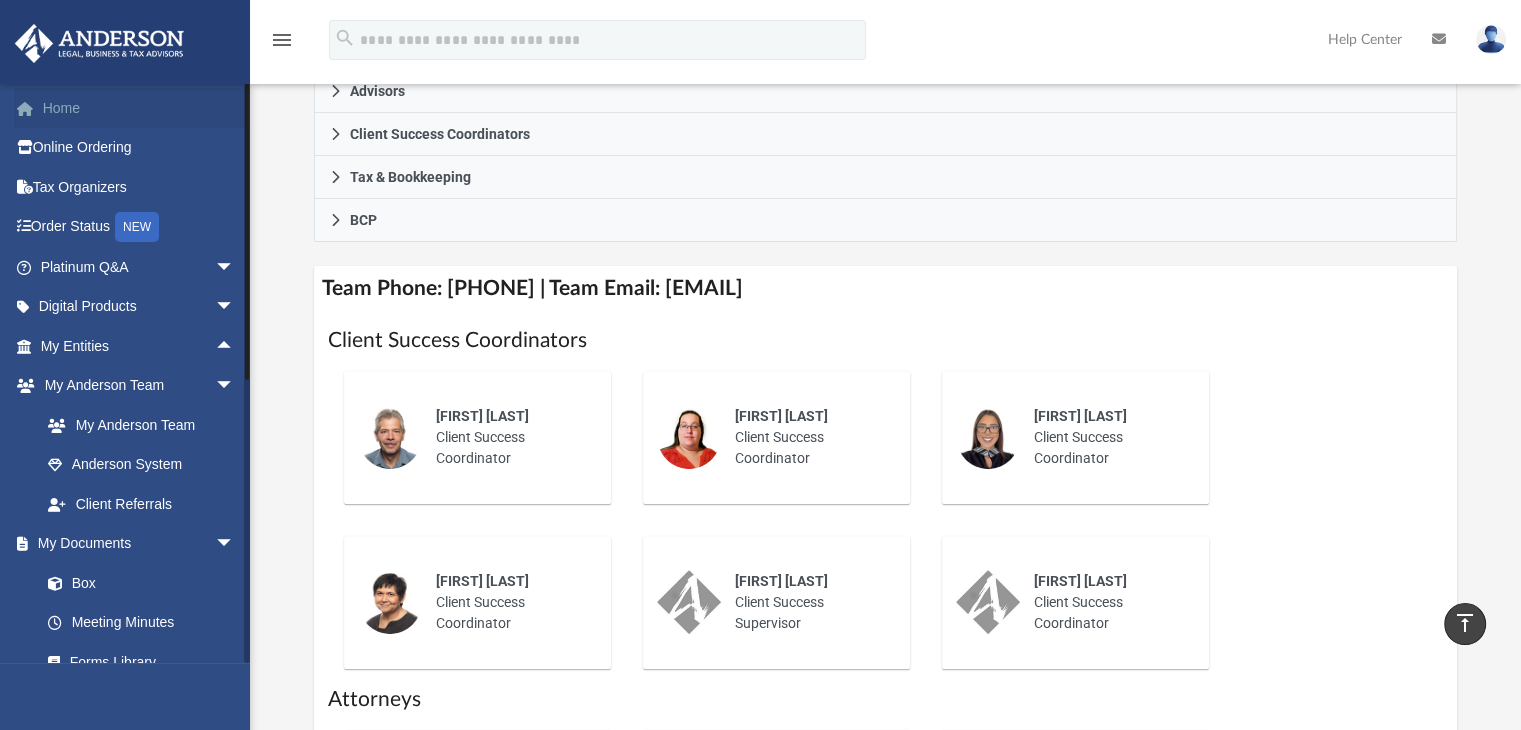 click on "Home" at bounding box center [139, 108] 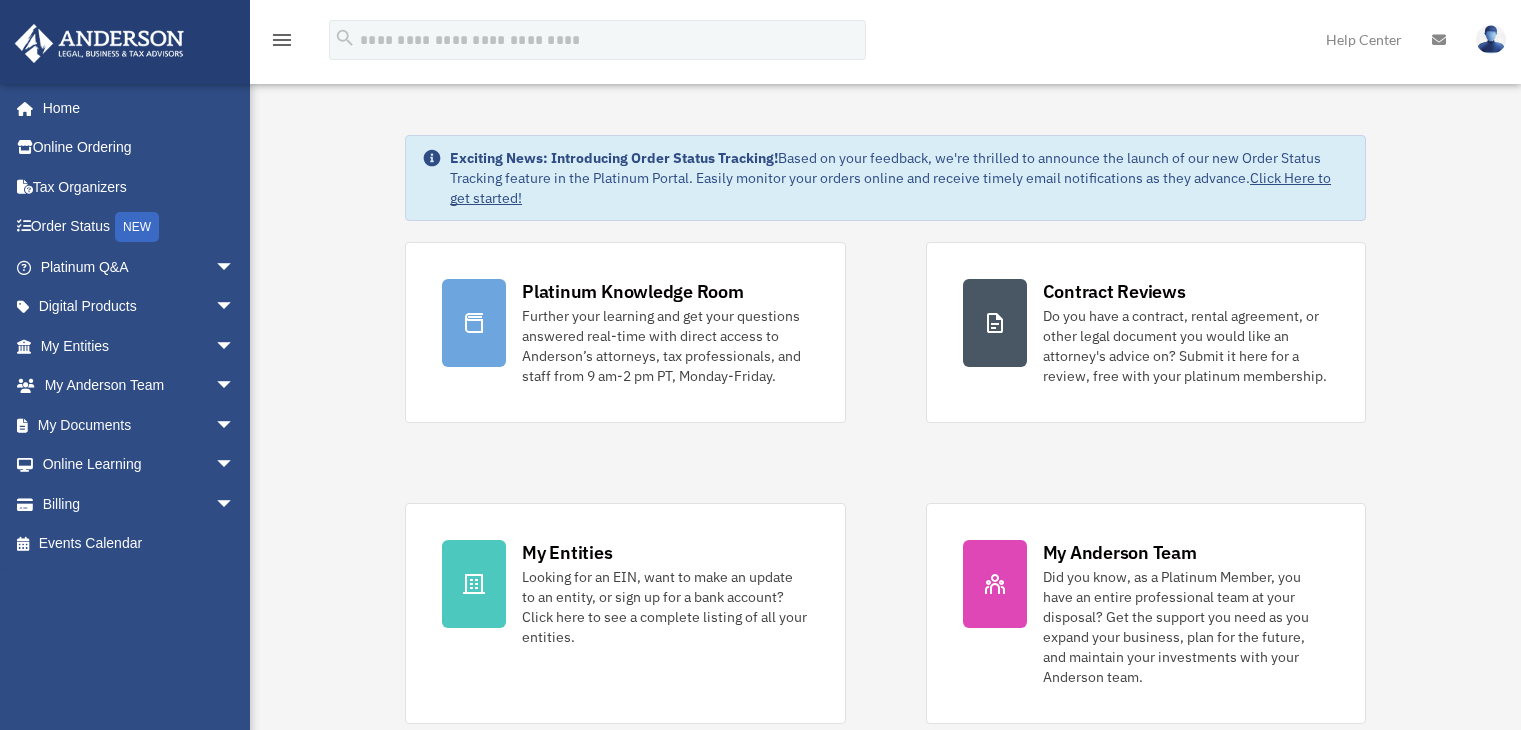 scroll, scrollTop: 0, scrollLeft: 0, axis: both 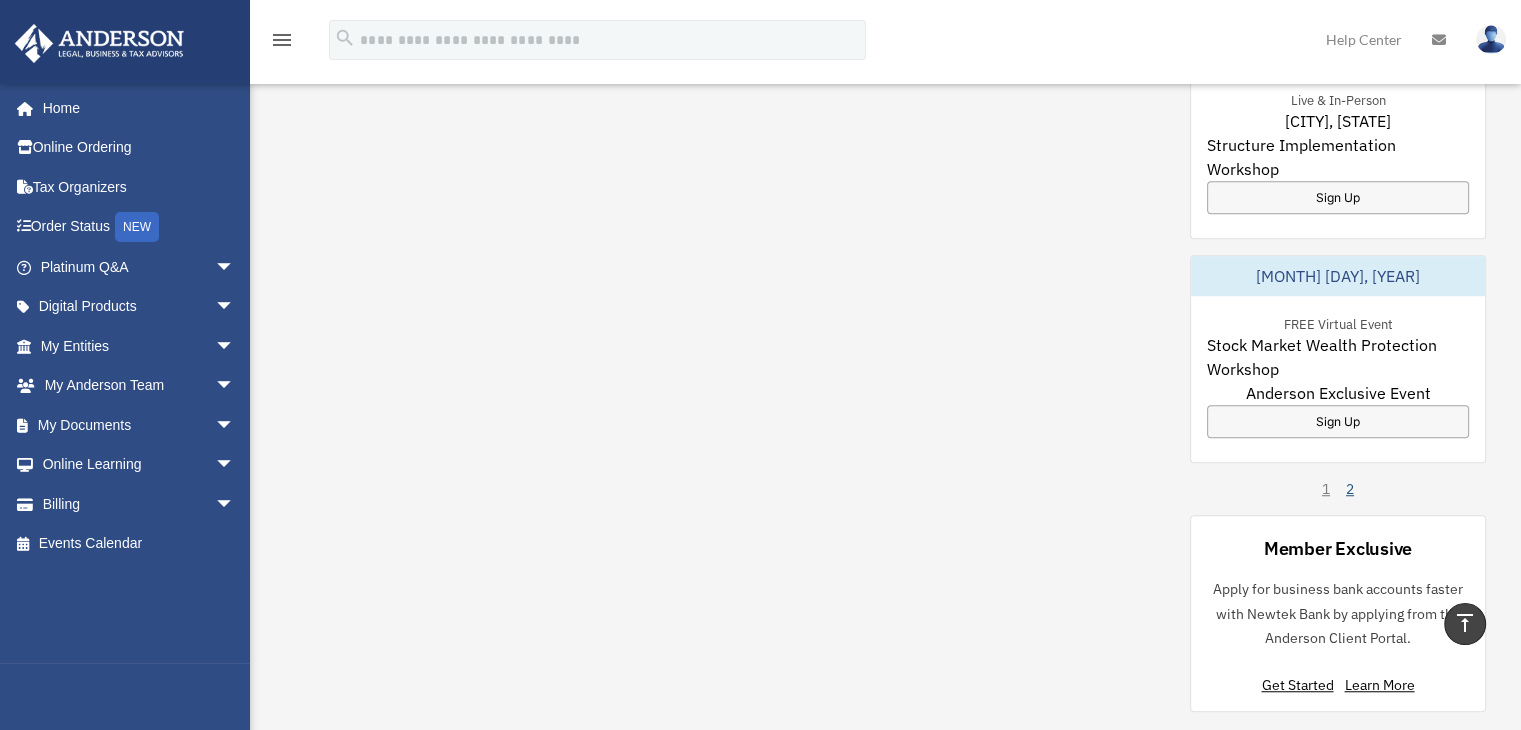 click on "2" at bounding box center [1350, 489] 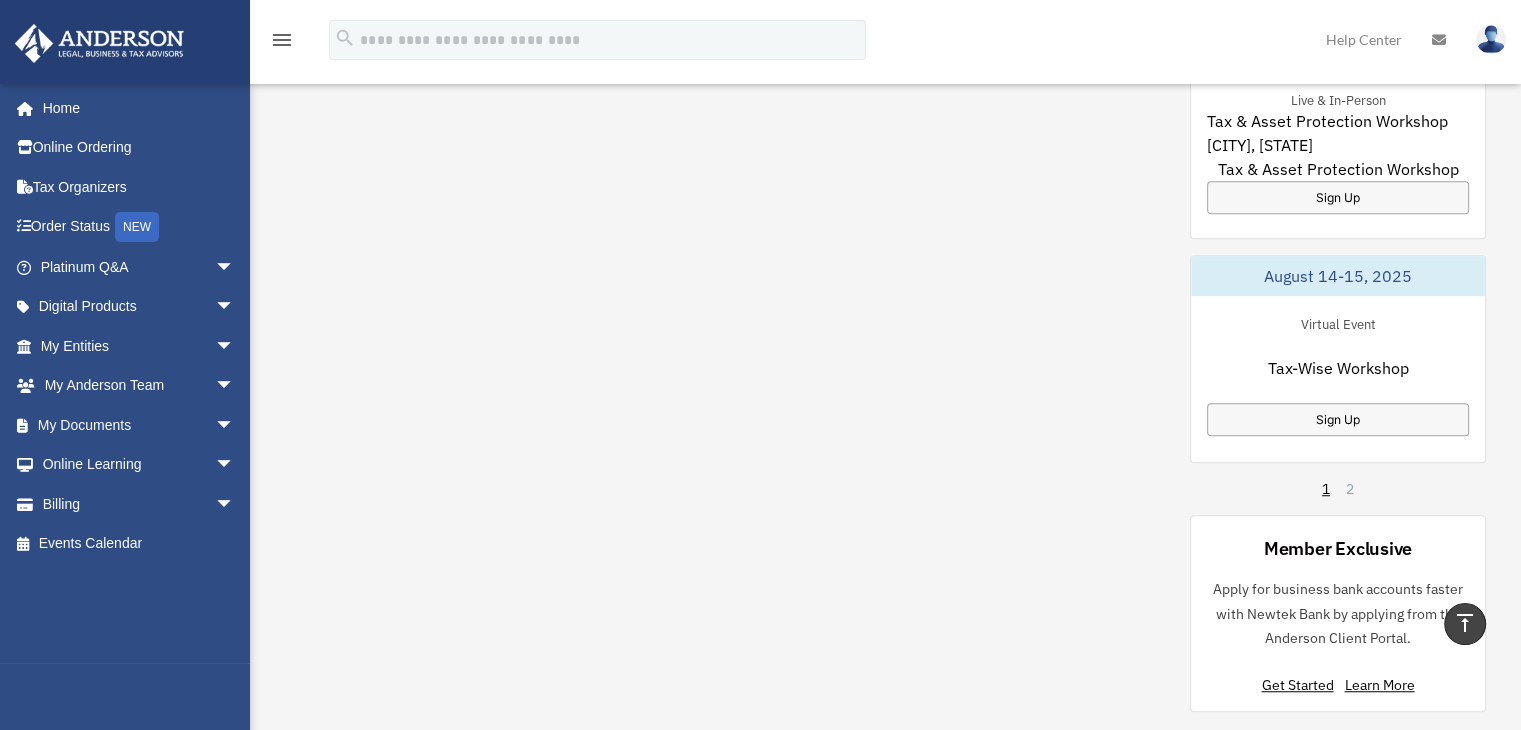 scroll, scrollTop: 638, scrollLeft: 0, axis: vertical 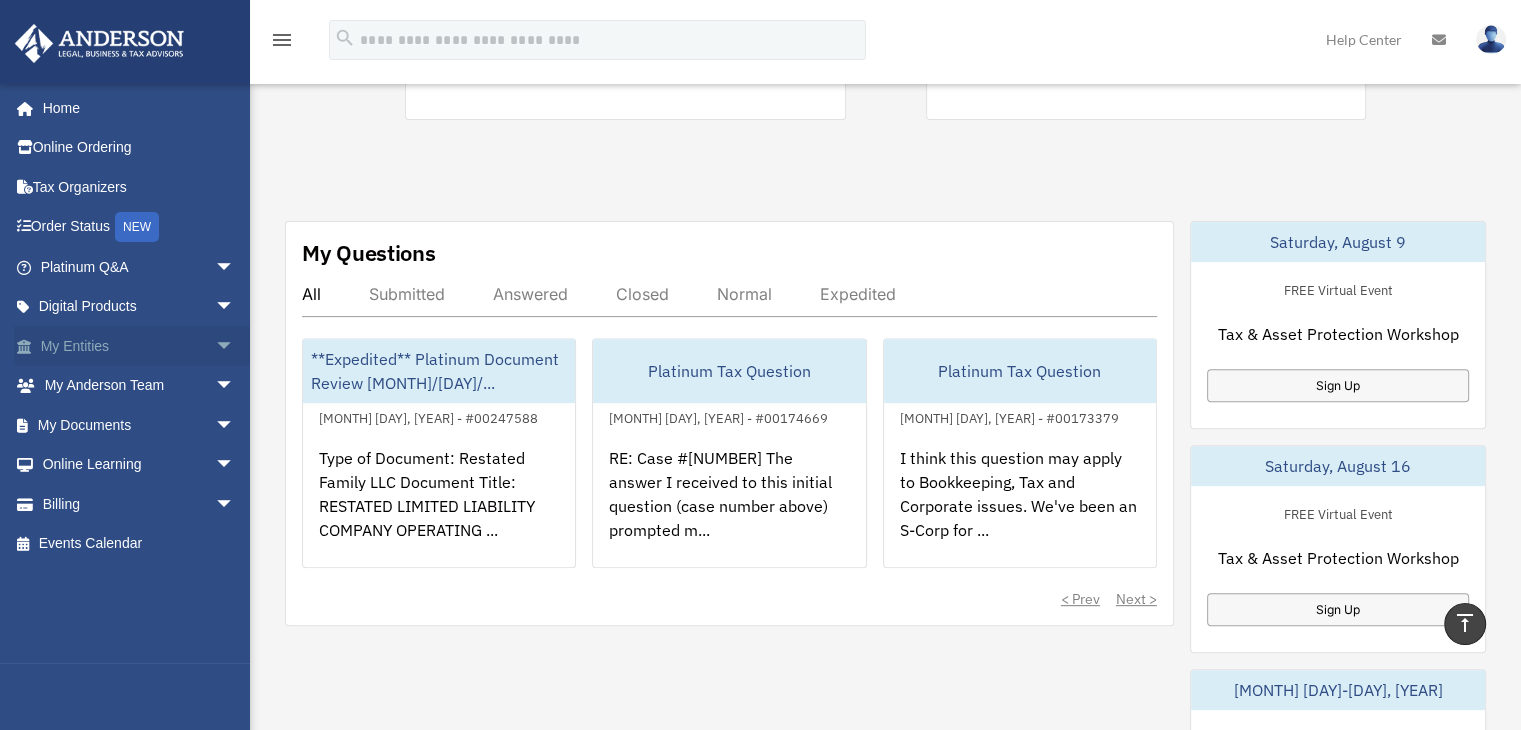 click on "My Entities arrow_drop_down" at bounding box center [139, 346] 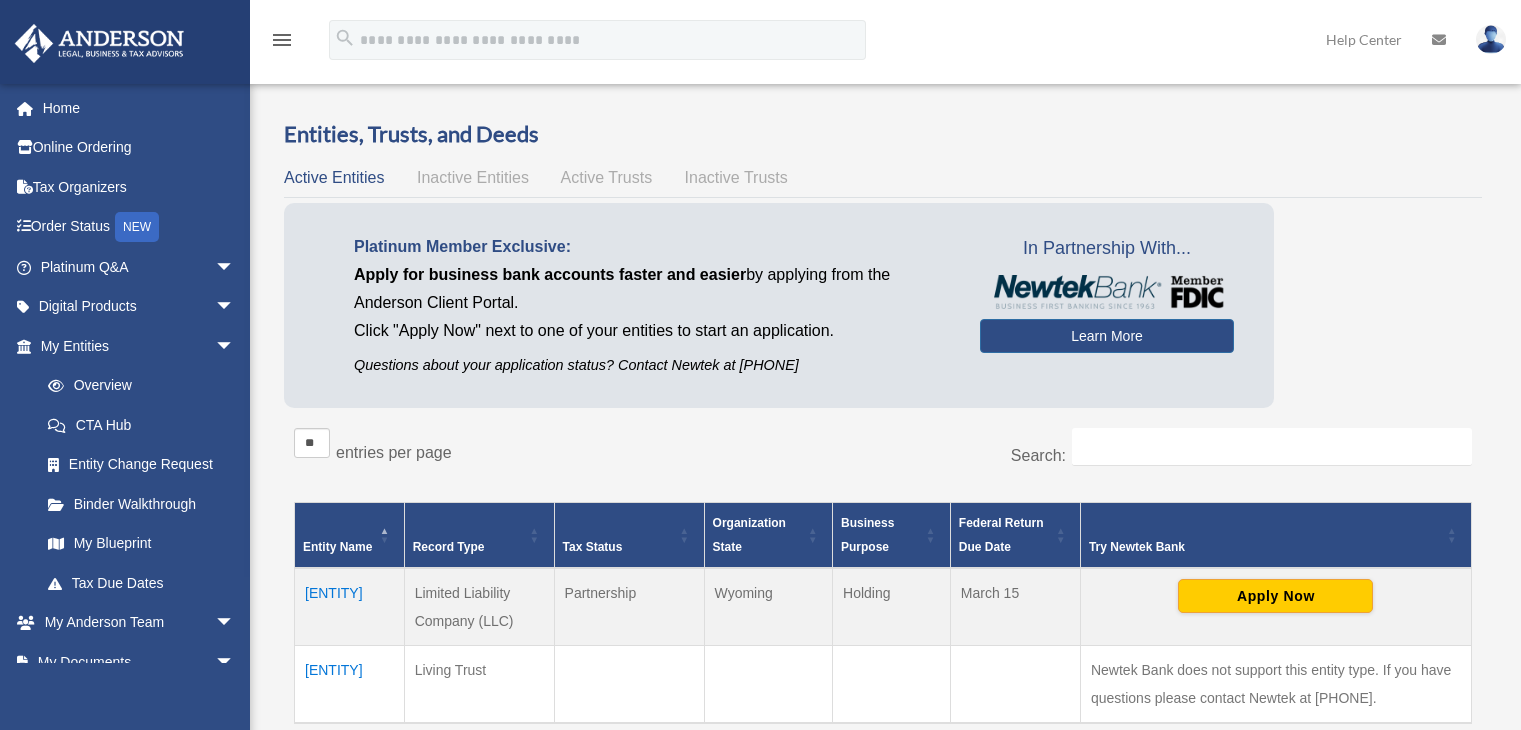 scroll, scrollTop: 0, scrollLeft: 0, axis: both 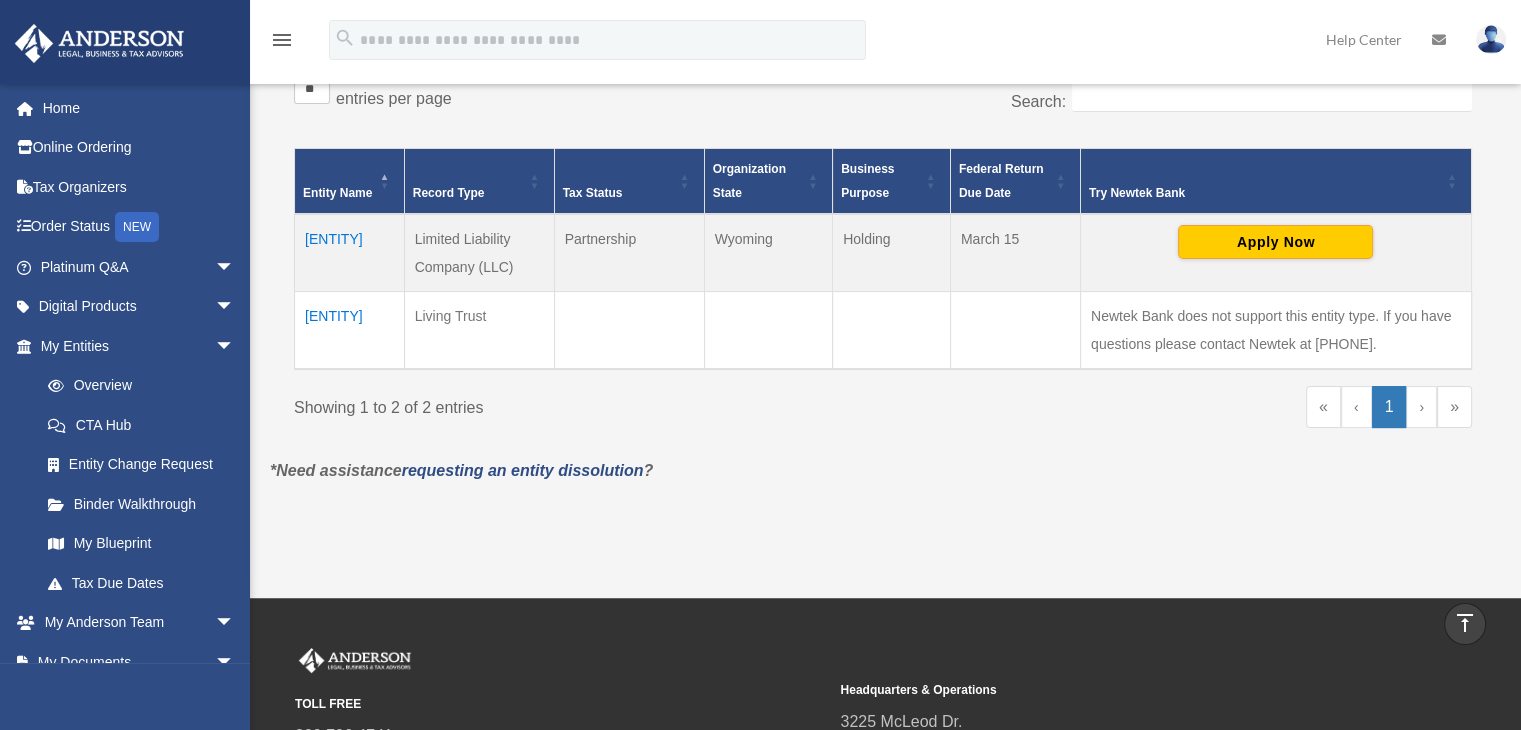 click on "Weaver Living Trust" at bounding box center (350, 330) 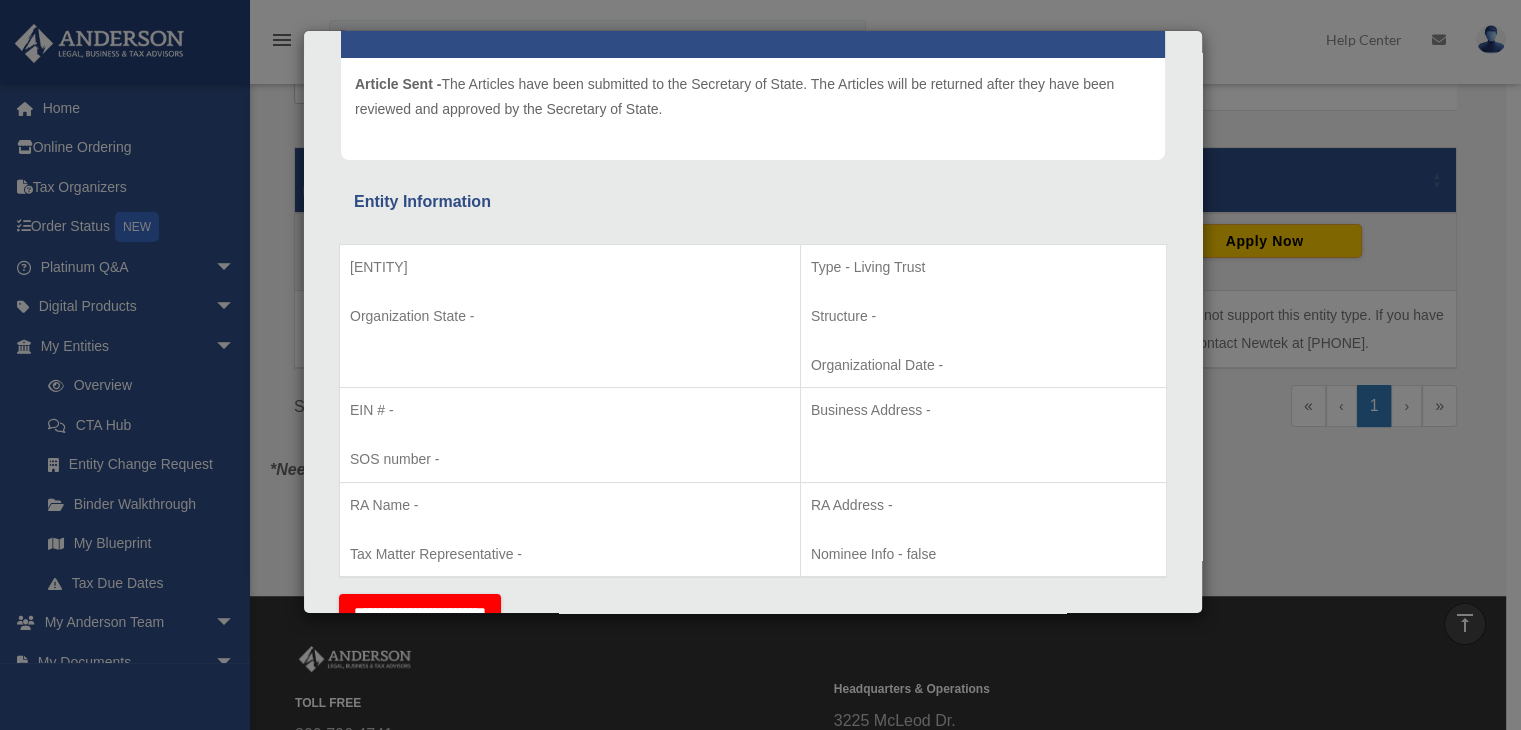 scroll, scrollTop: 240, scrollLeft: 0, axis: vertical 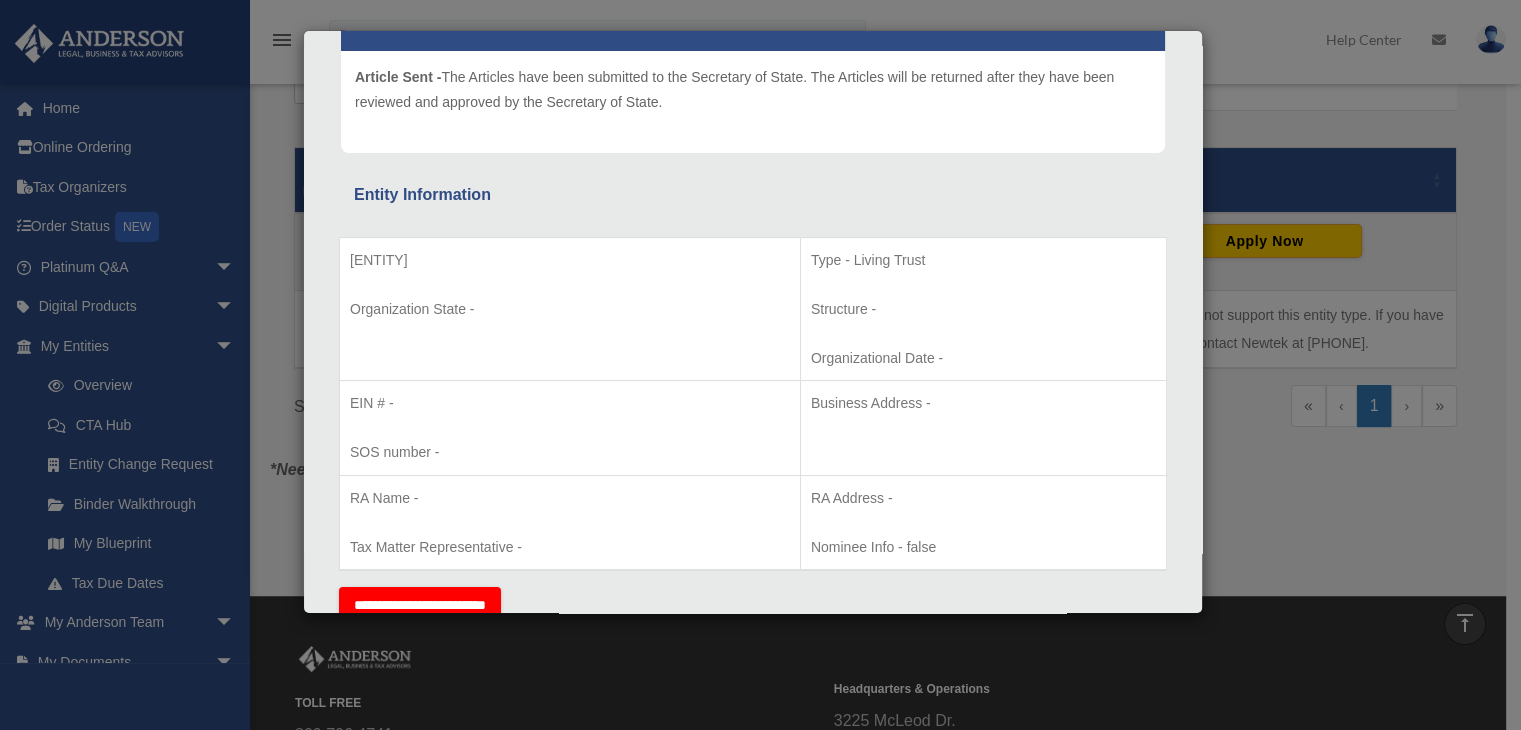 click on "Organization State -" at bounding box center (570, 309) 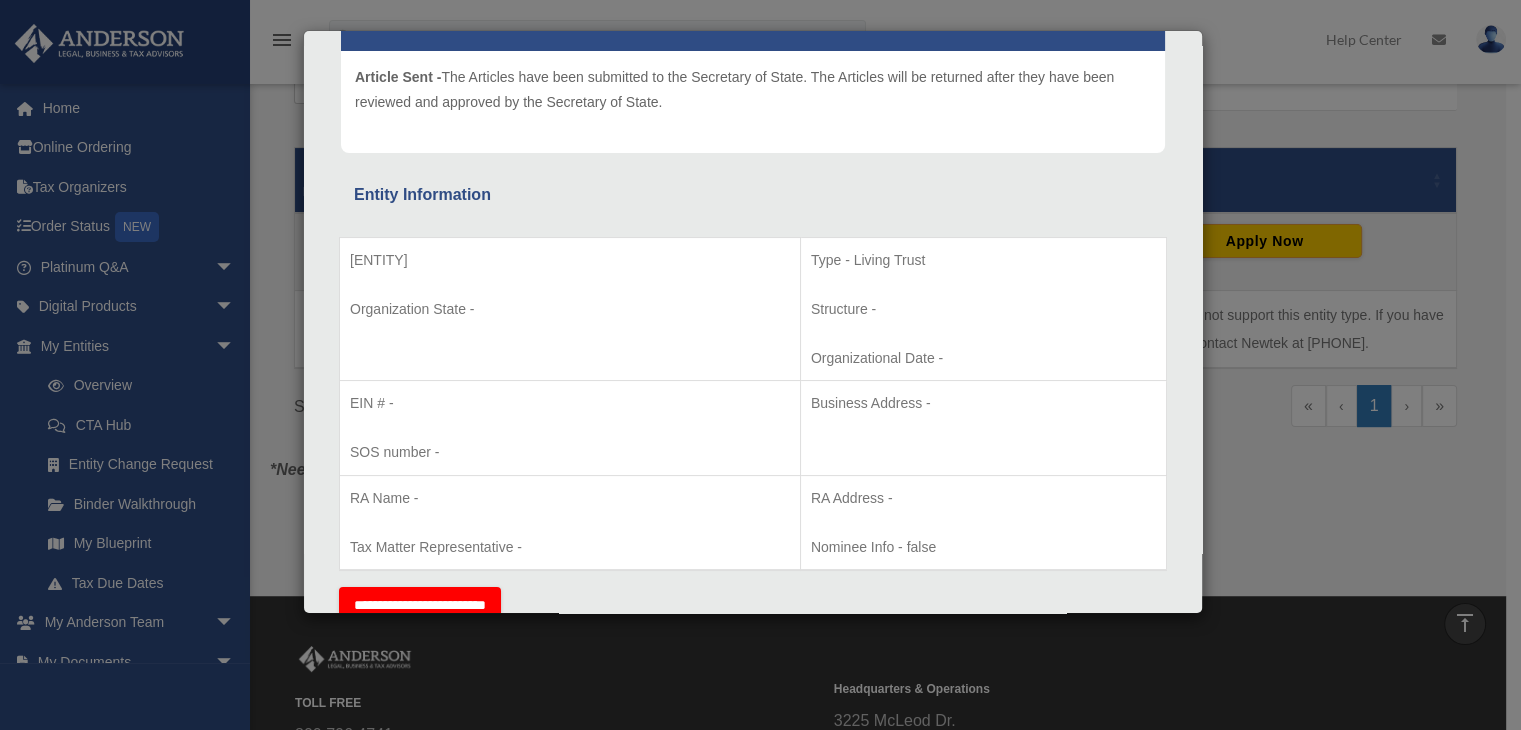 click on "Organization State -" at bounding box center (570, 309) 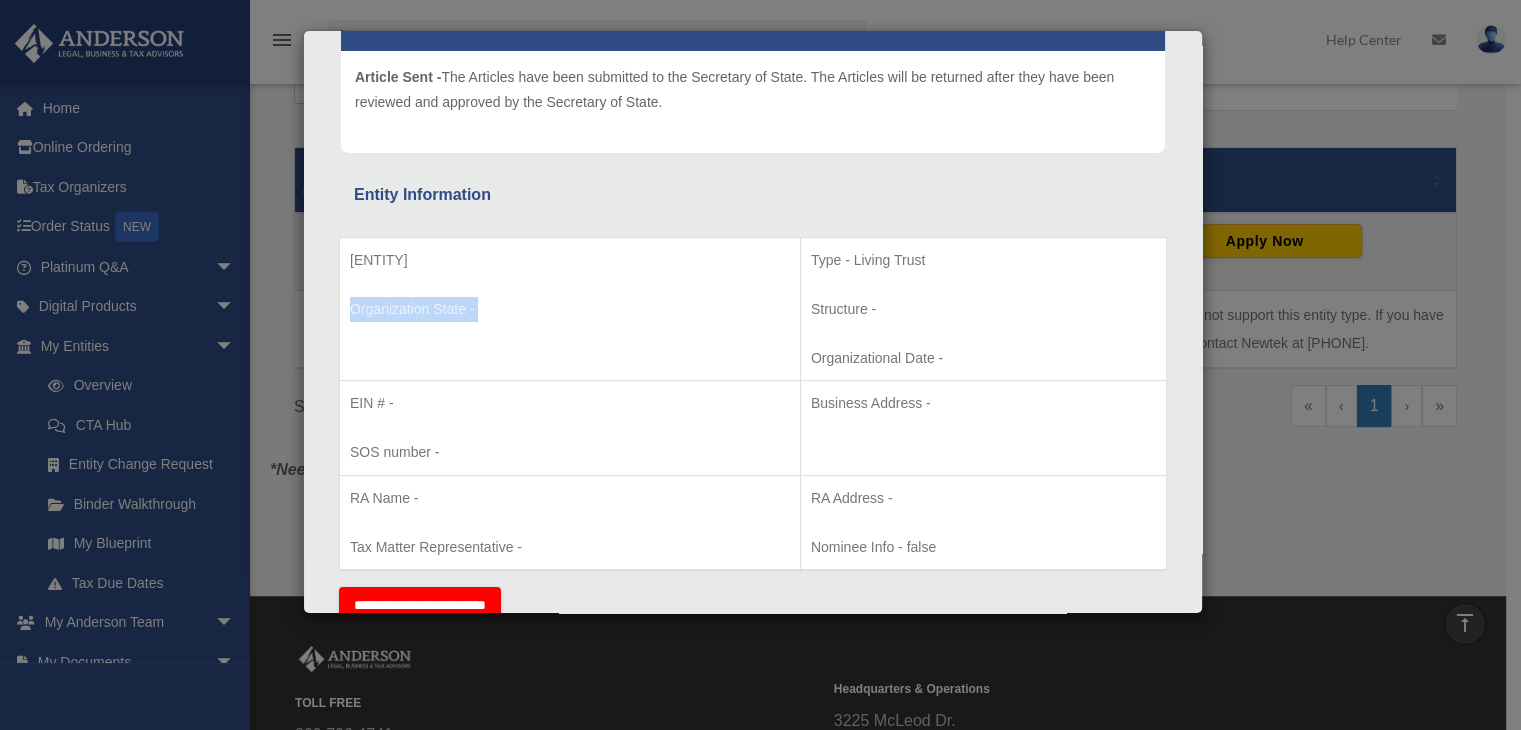 click on "Organization State -" at bounding box center (570, 309) 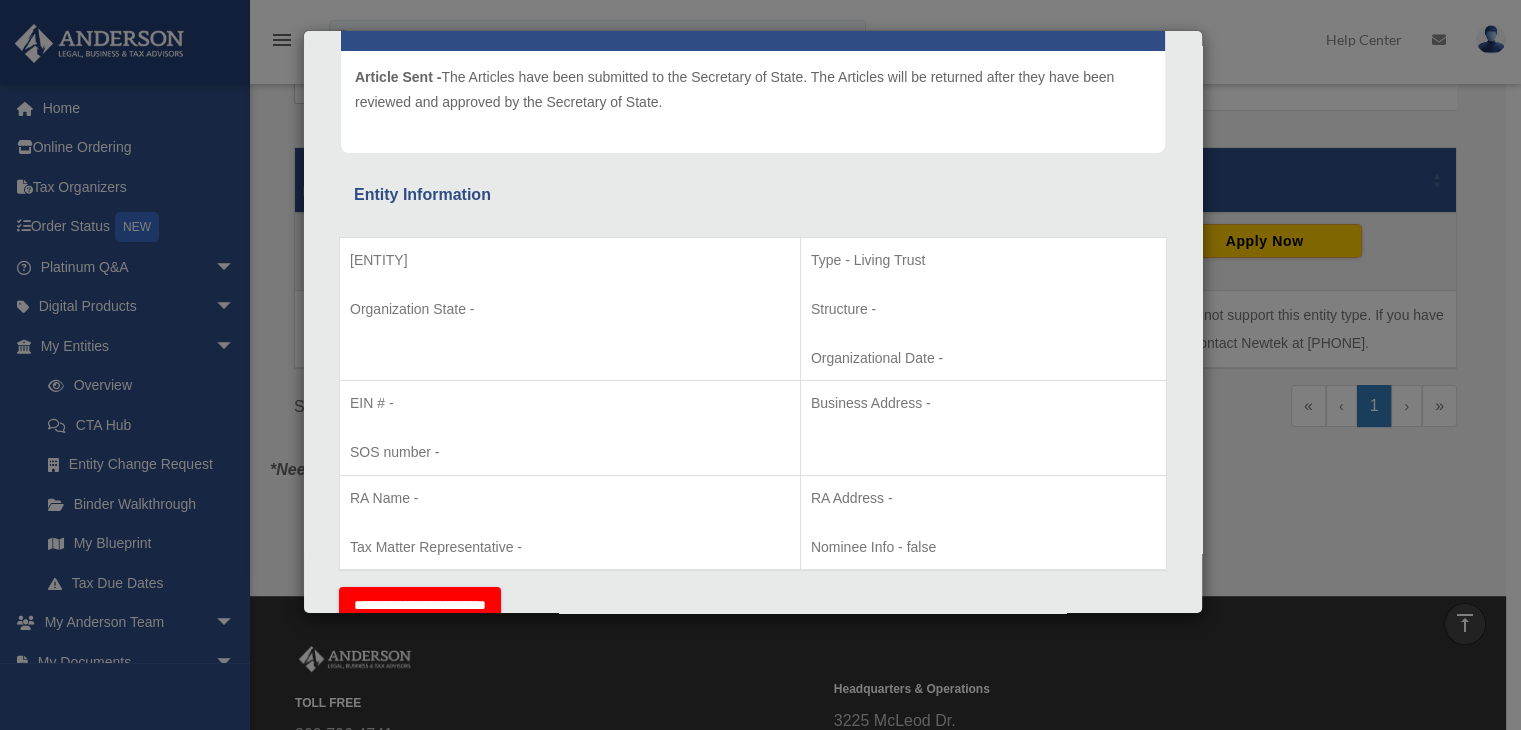 scroll, scrollTop: 748, scrollLeft: 0, axis: vertical 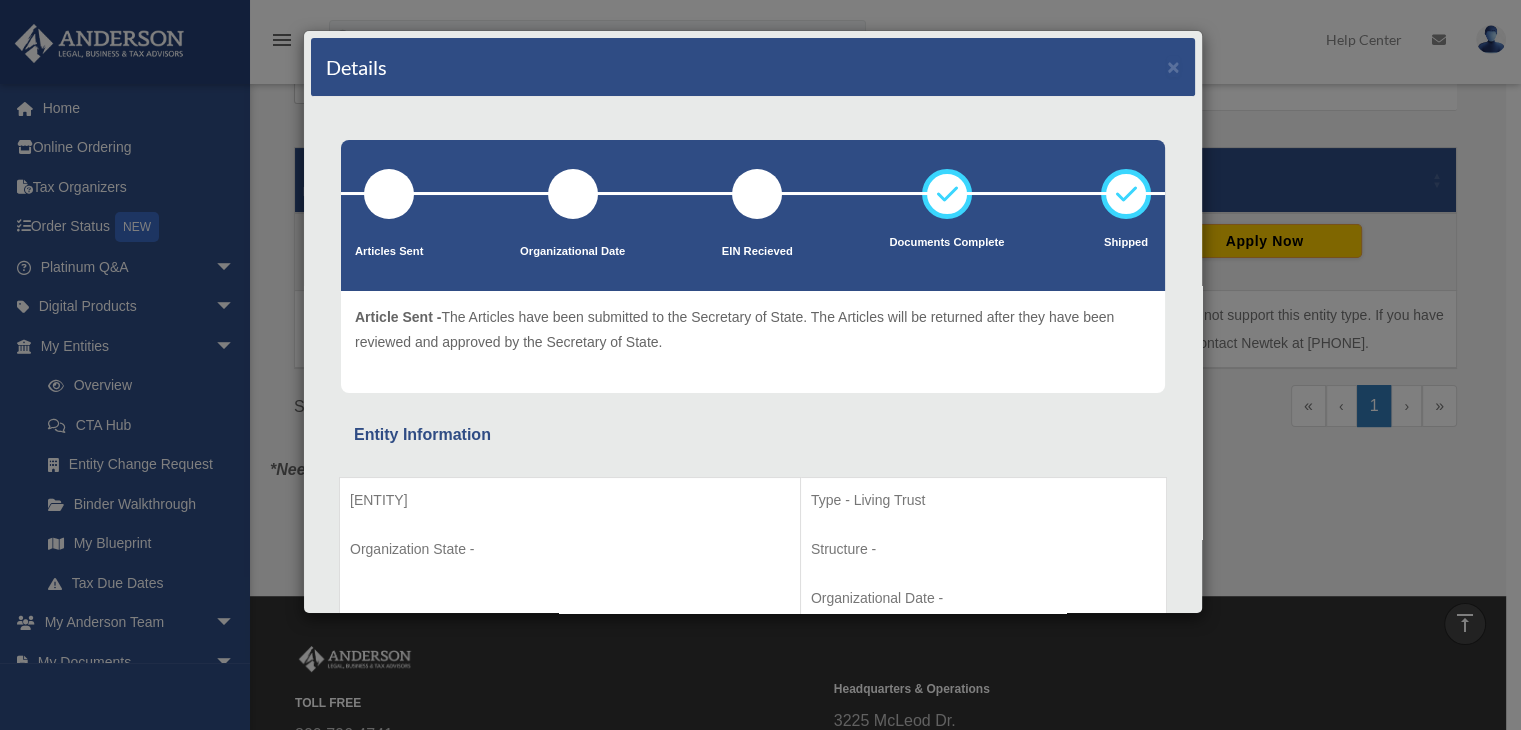 click on "Details
×
Articles Sent
Organizational Date" at bounding box center (760, 365) 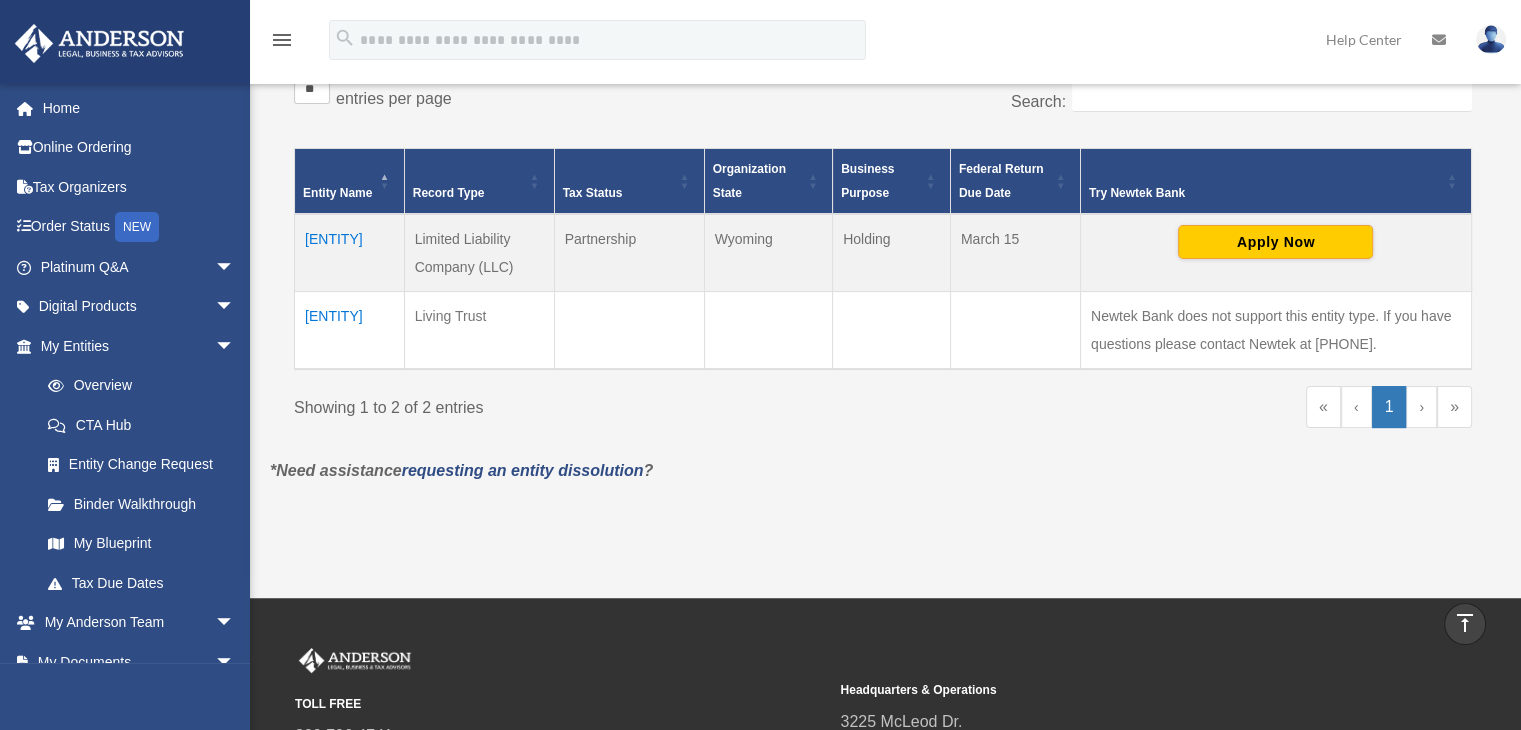 click on "Polly's Cracker, LLC" at bounding box center (350, 253) 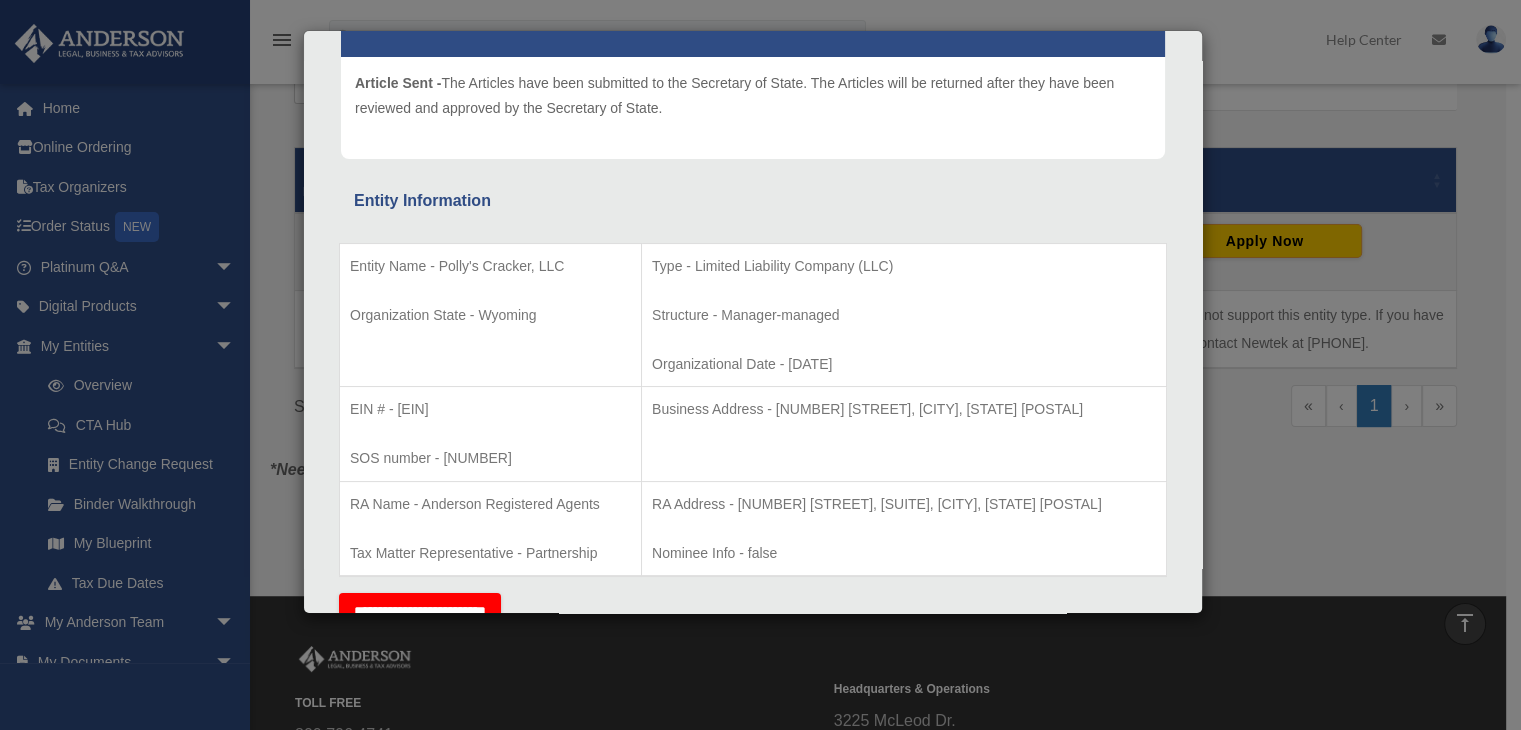 scroll, scrollTop: 240, scrollLeft: 0, axis: vertical 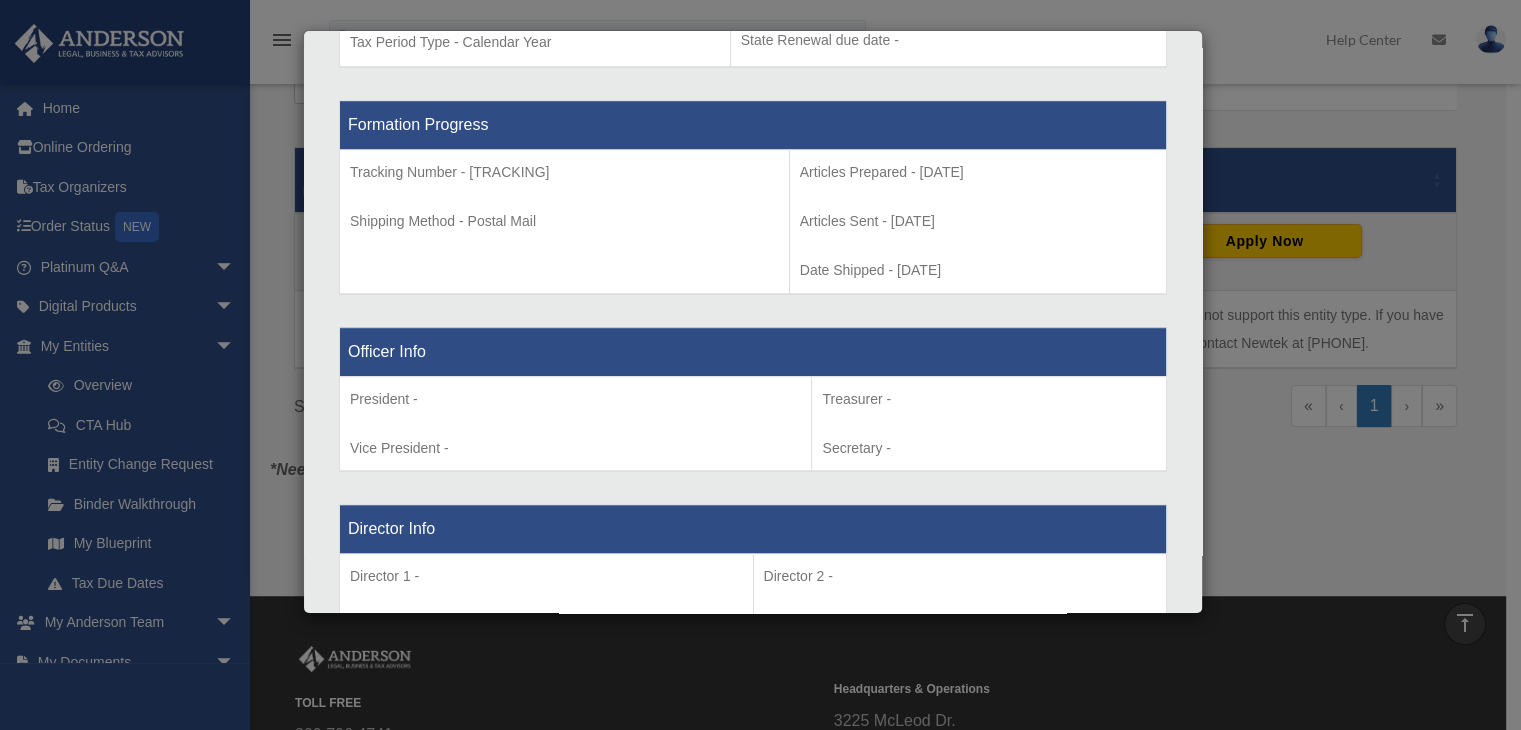 click on "Details
×
Articles Sent
Organizational Date" at bounding box center [760, 365] 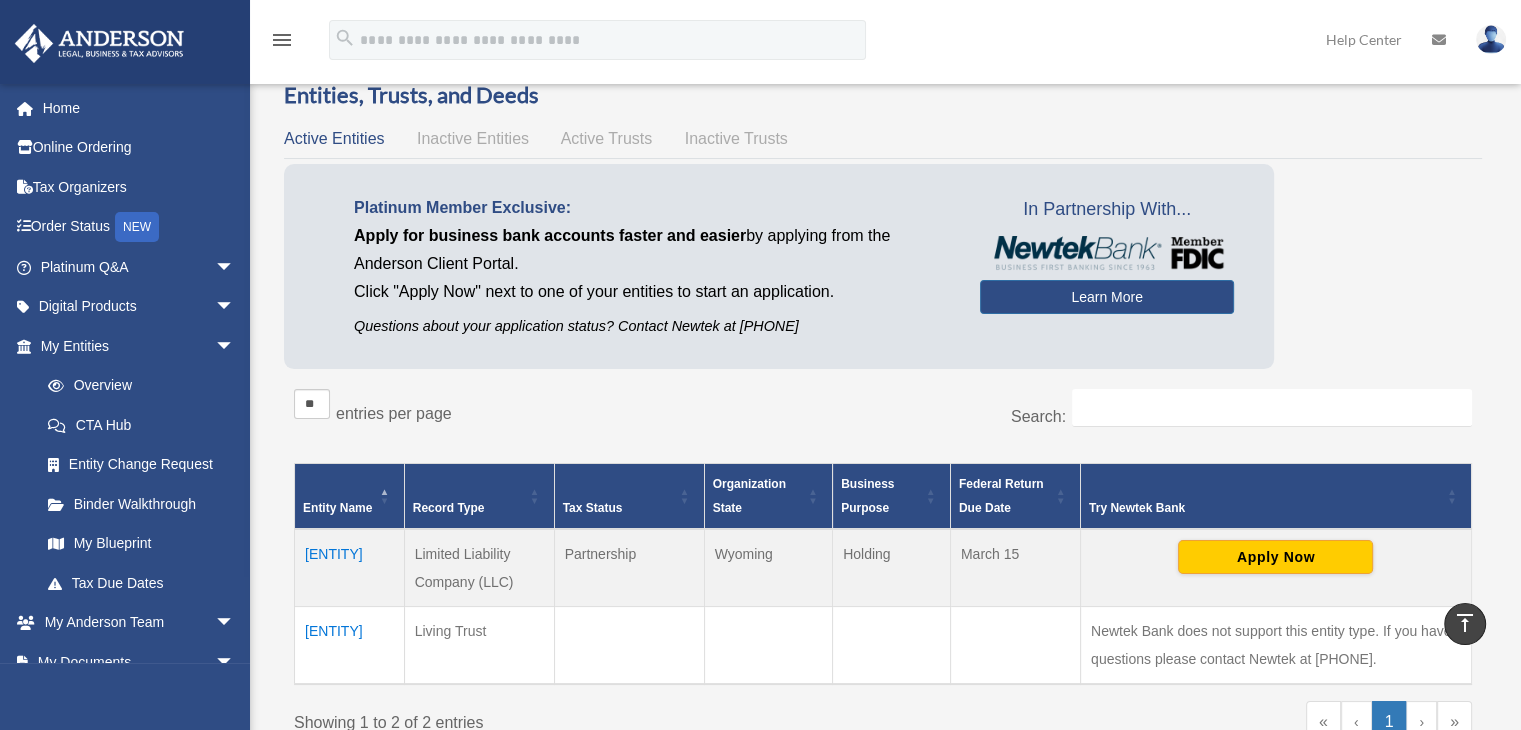 scroll, scrollTop: 68, scrollLeft: 0, axis: vertical 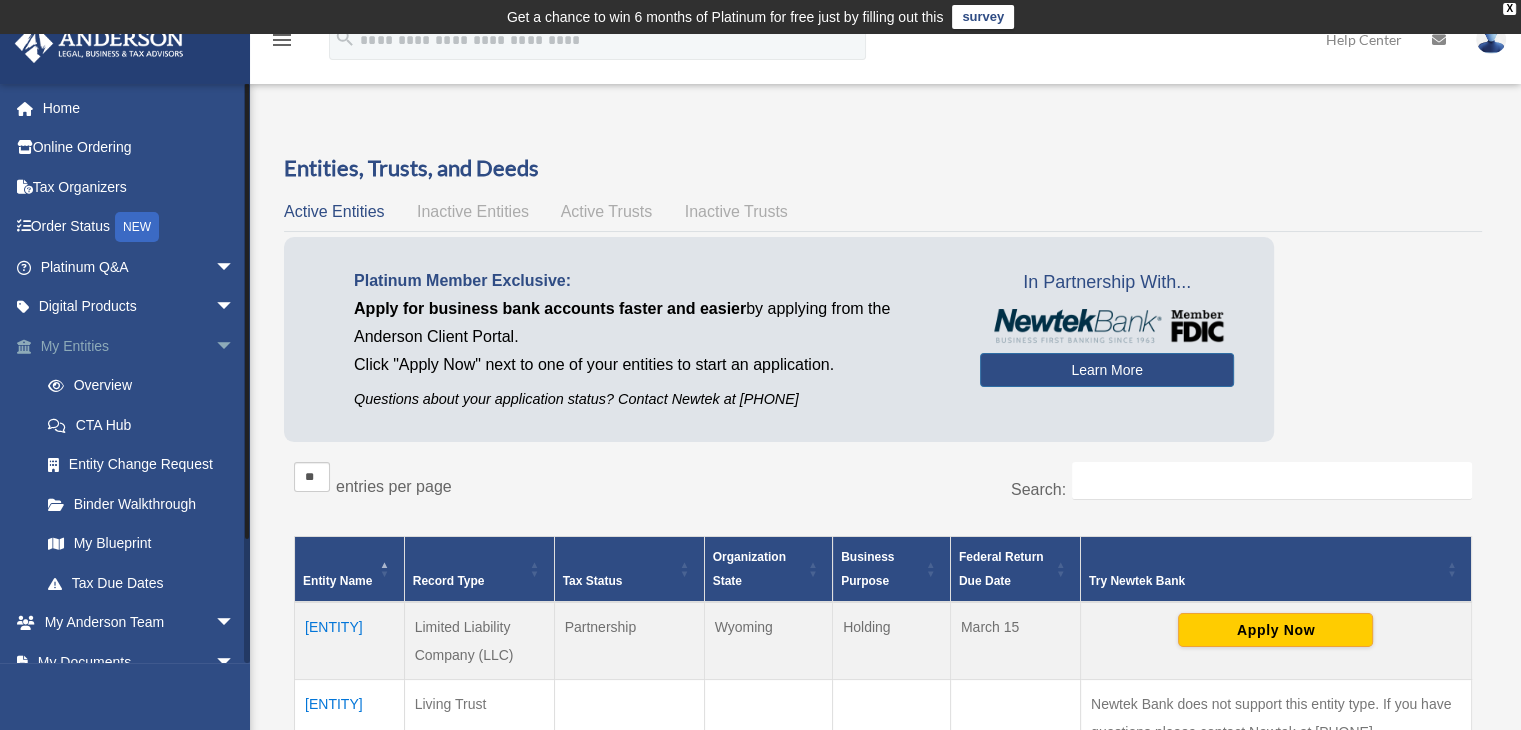 click on "arrow_drop_down" at bounding box center [235, 346] 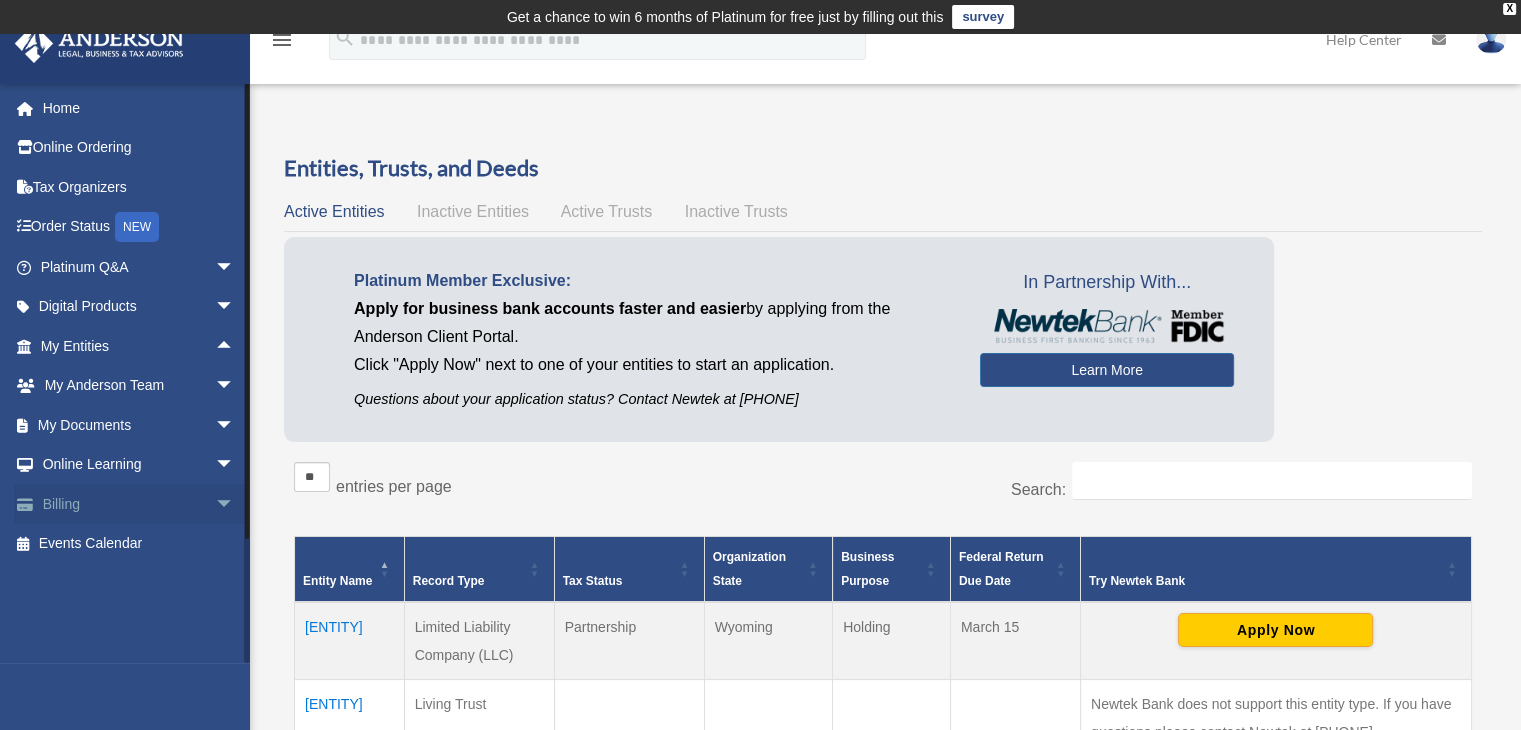 click on "arrow_drop_down" at bounding box center (235, 504) 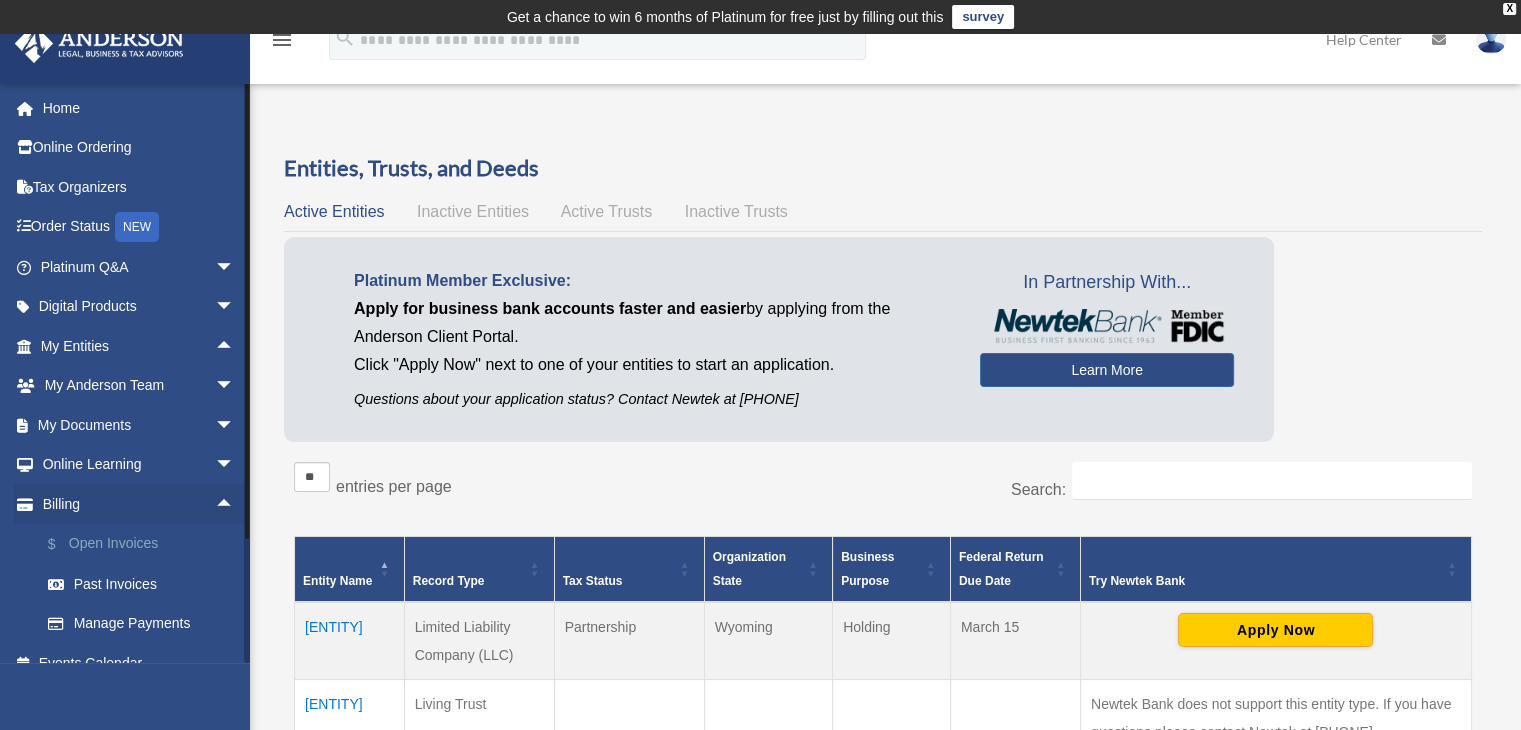 click on "$ Open Invoices" at bounding box center [146, 544] 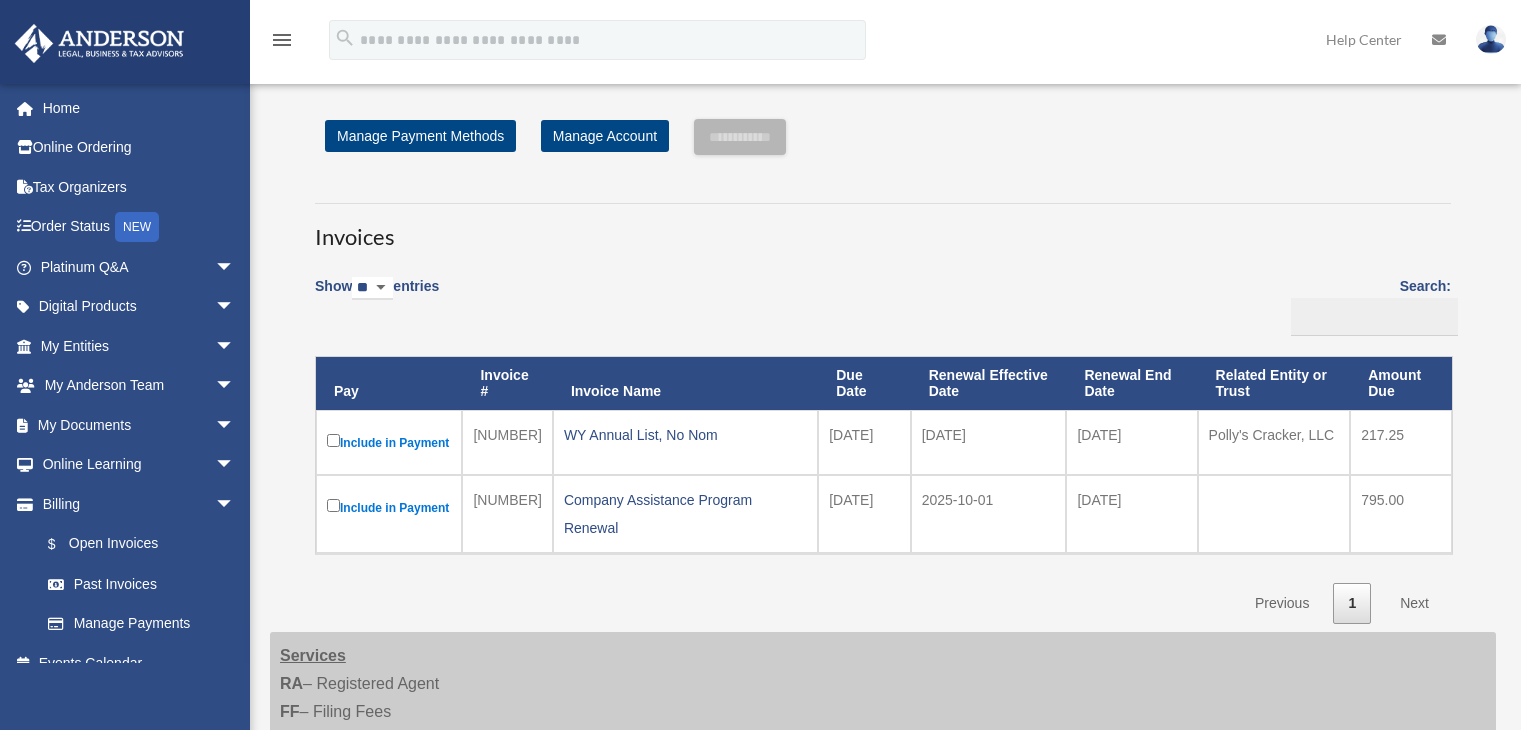 scroll, scrollTop: 0, scrollLeft: 0, axis: both 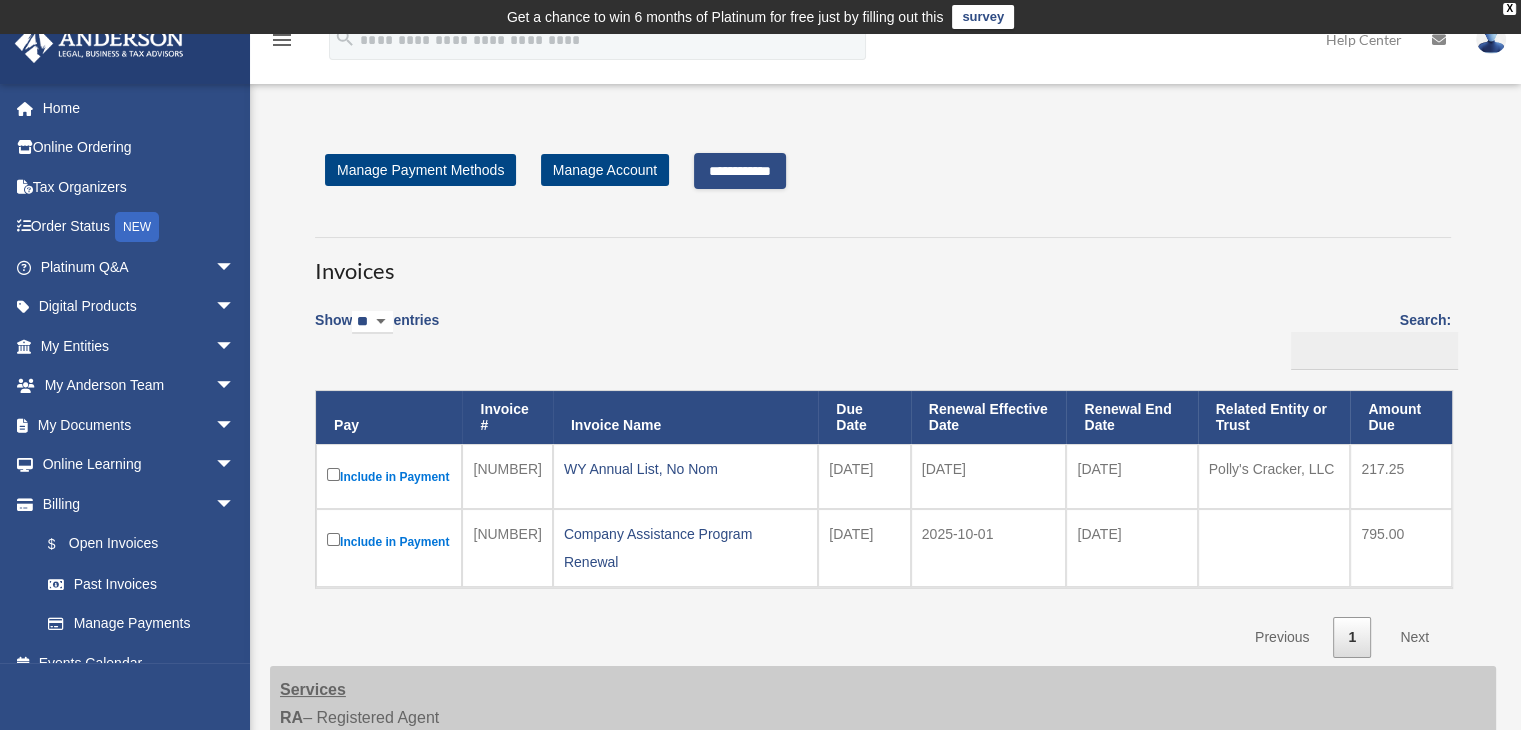 click on "**********" at bounding box center (740, 171) 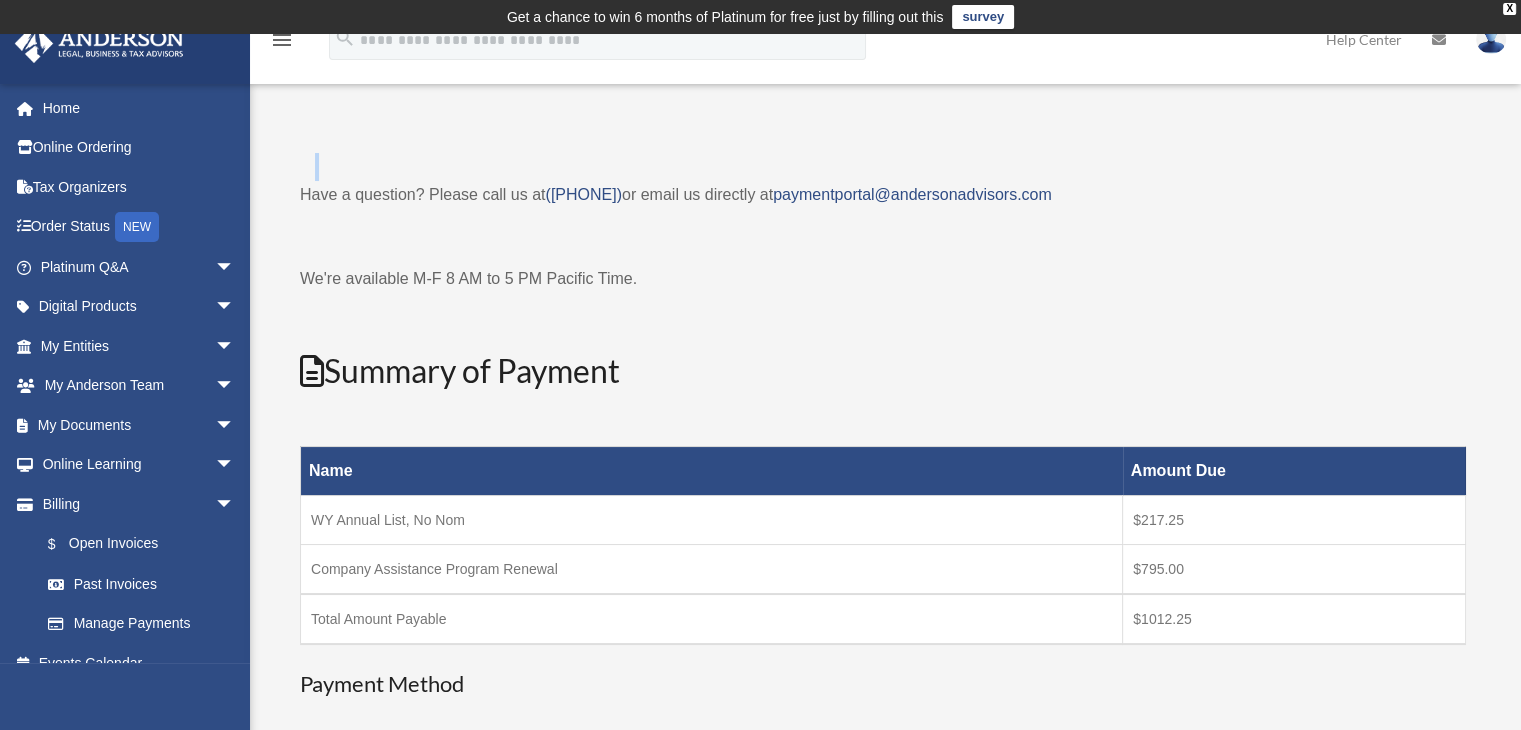 click on "Have a question? Please call us at  (725)605-8923  or email us directly at  paymentportal@andersonadvisors.com
We're available M-F 8 AM to 5 PM Pacific Time.
Summary of Payment
Name
Amount Due
WY Annual List, No Nom  $217.25   Company Assistance Program Renewal  $795.00
Total Amount Payable
$1012.25" at bounding box center [883, 562] 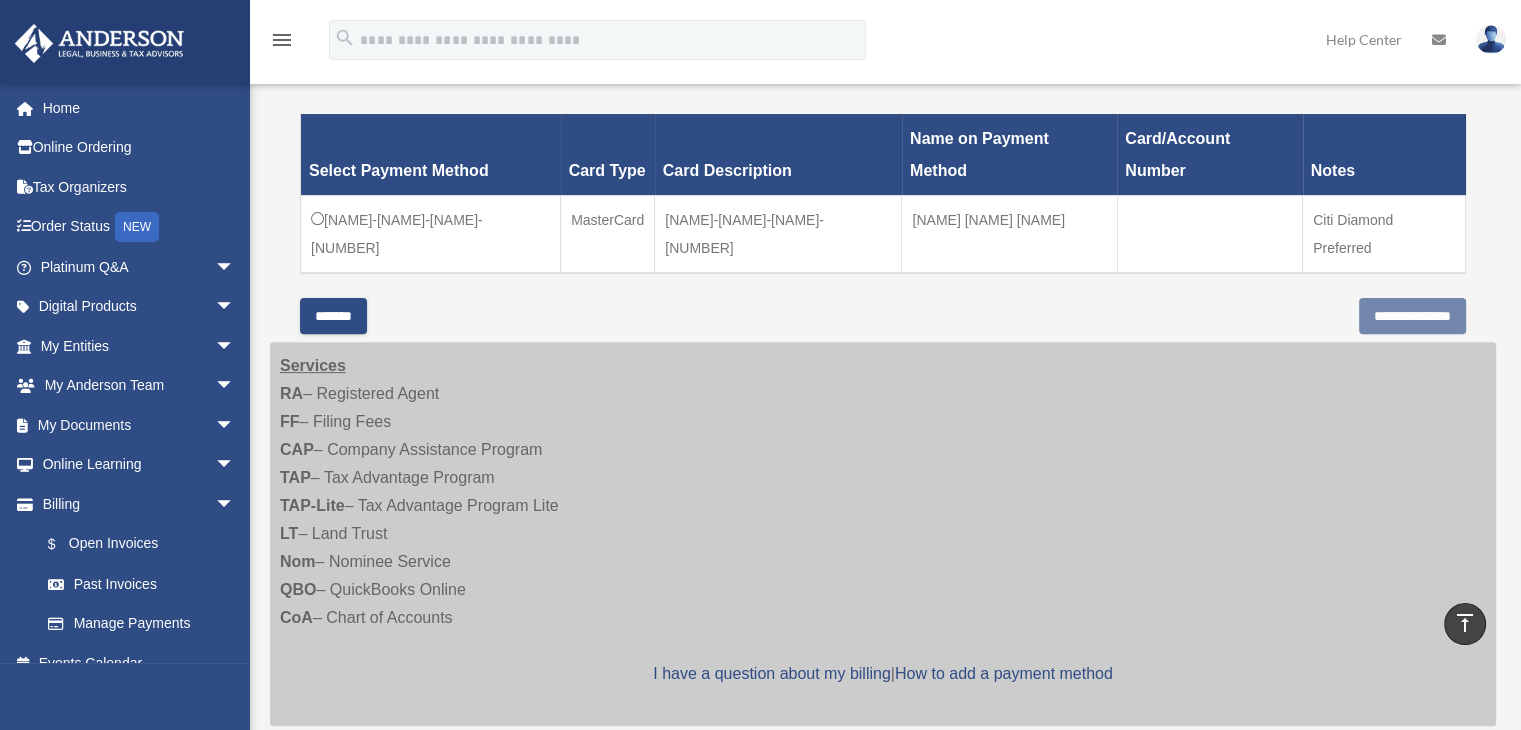 scroll, scrollTop: 598, scrollLeft: 0, axis: vertical 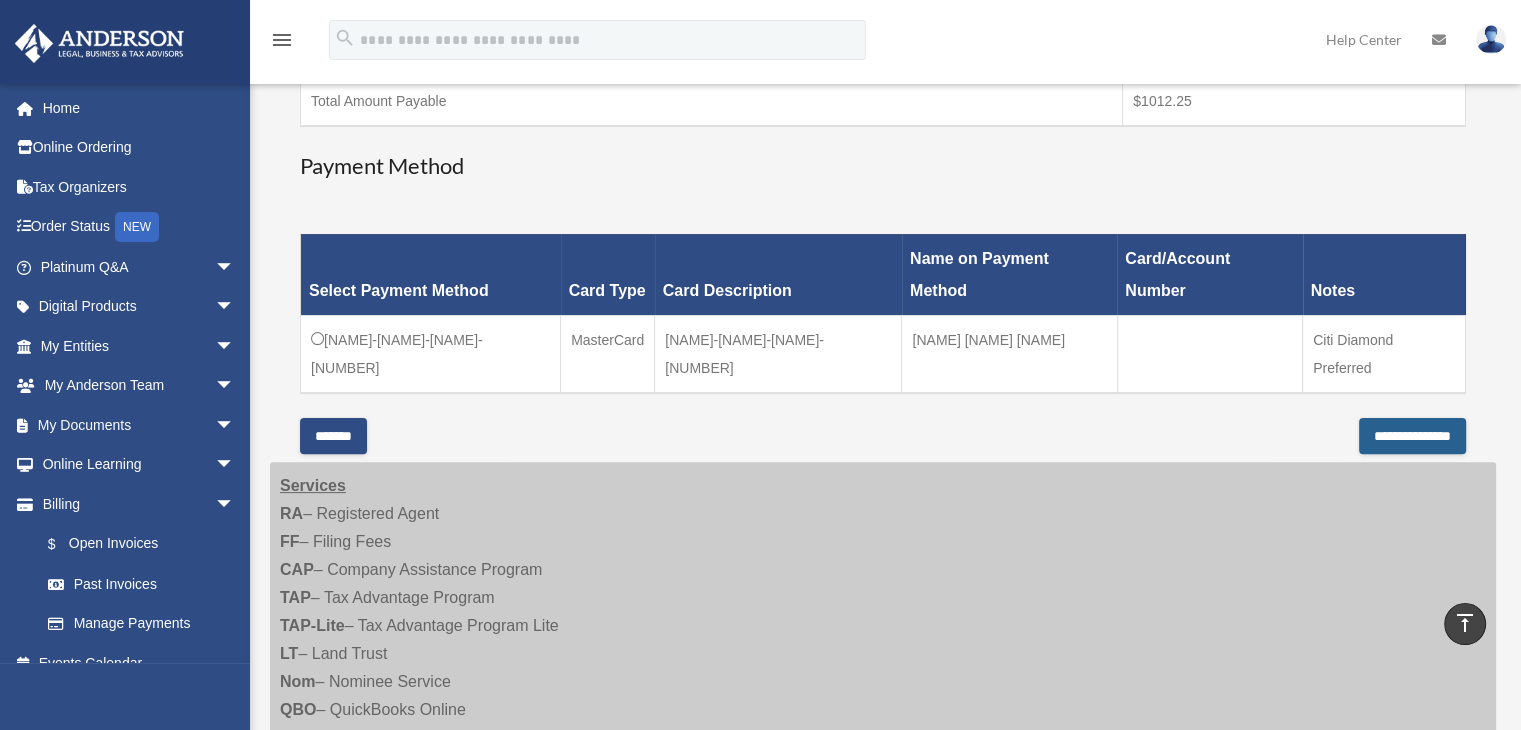 click on "**********" at bounding box center (1412, 436) 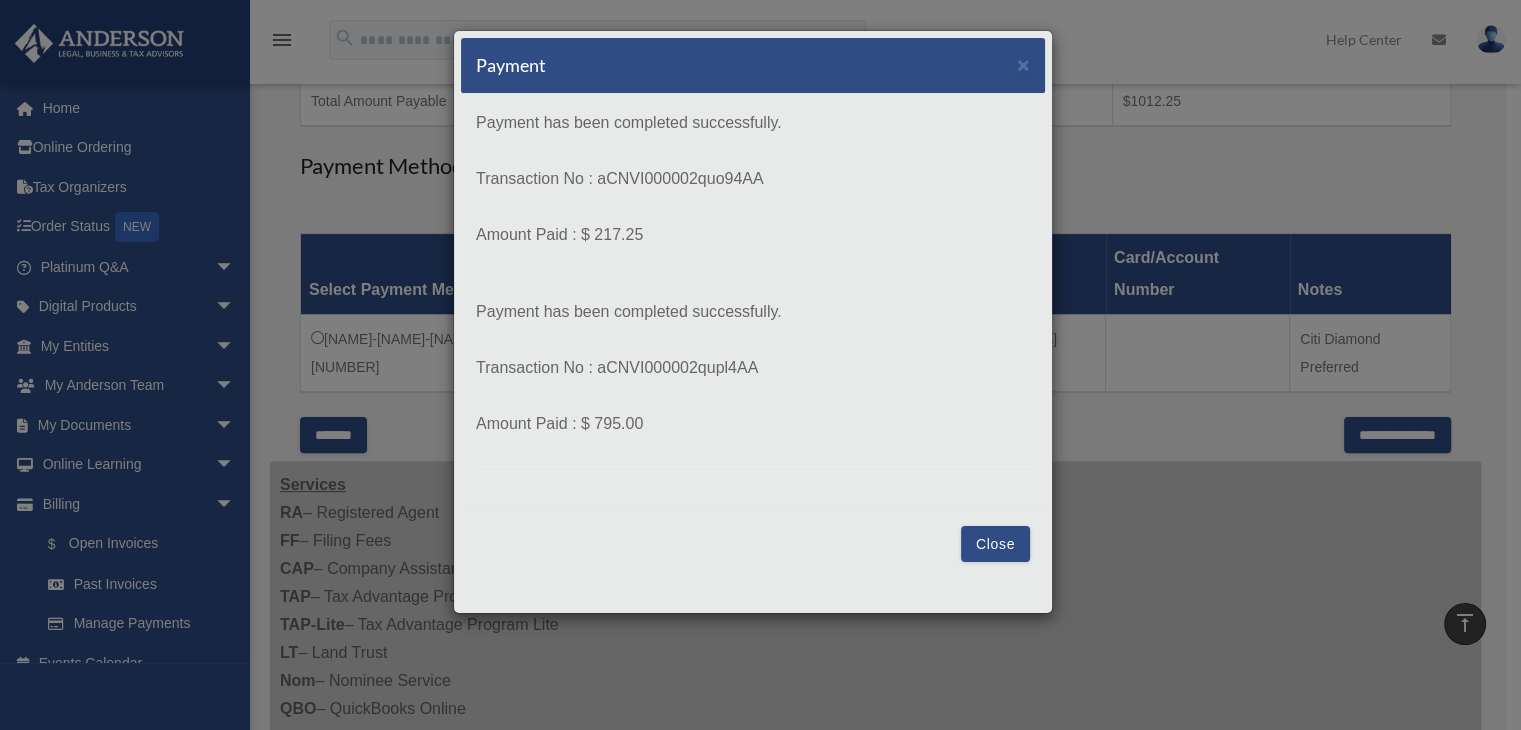 click on "Close" at bounding box center [995, 544] 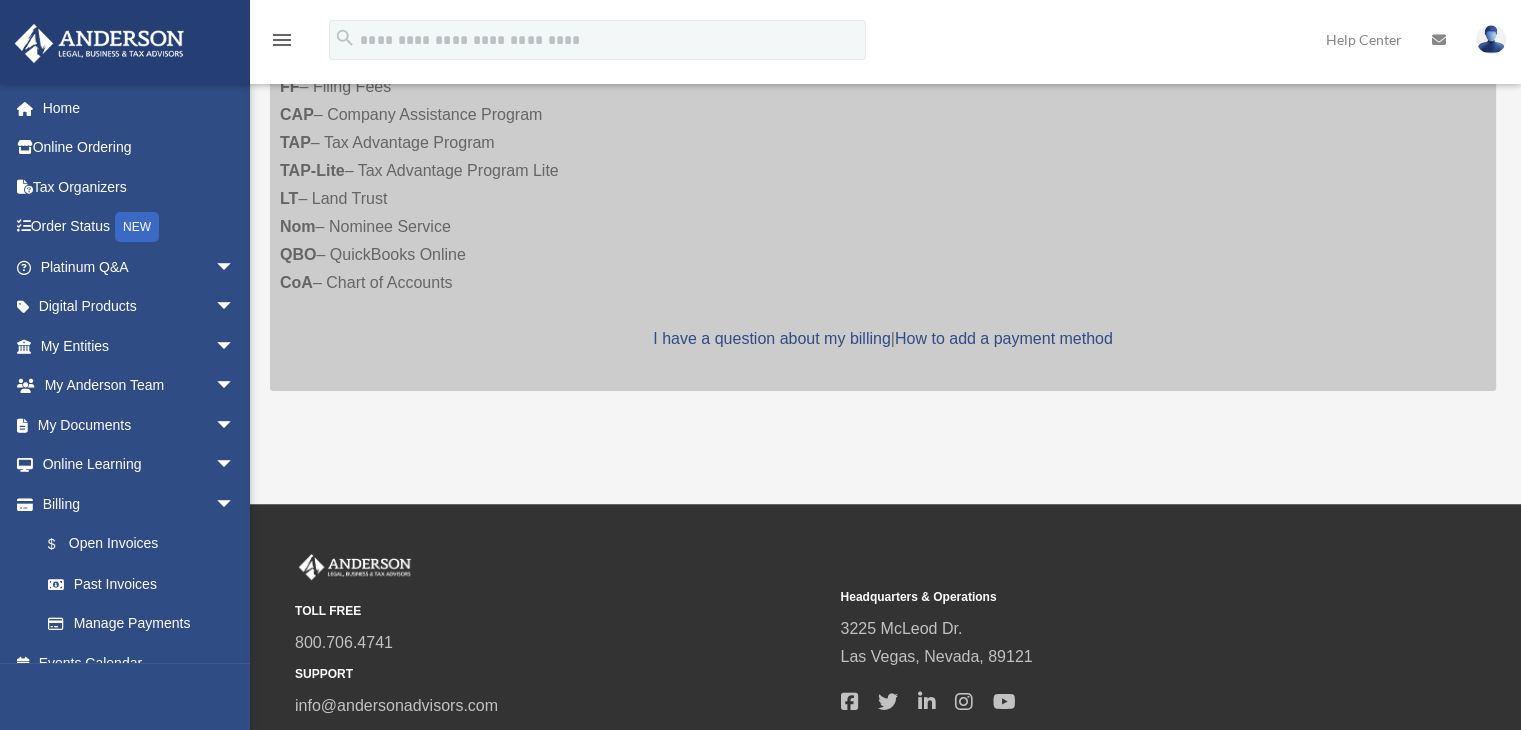 scroll, scrollTop: 552, scrollLeft: 0, axis: vertical 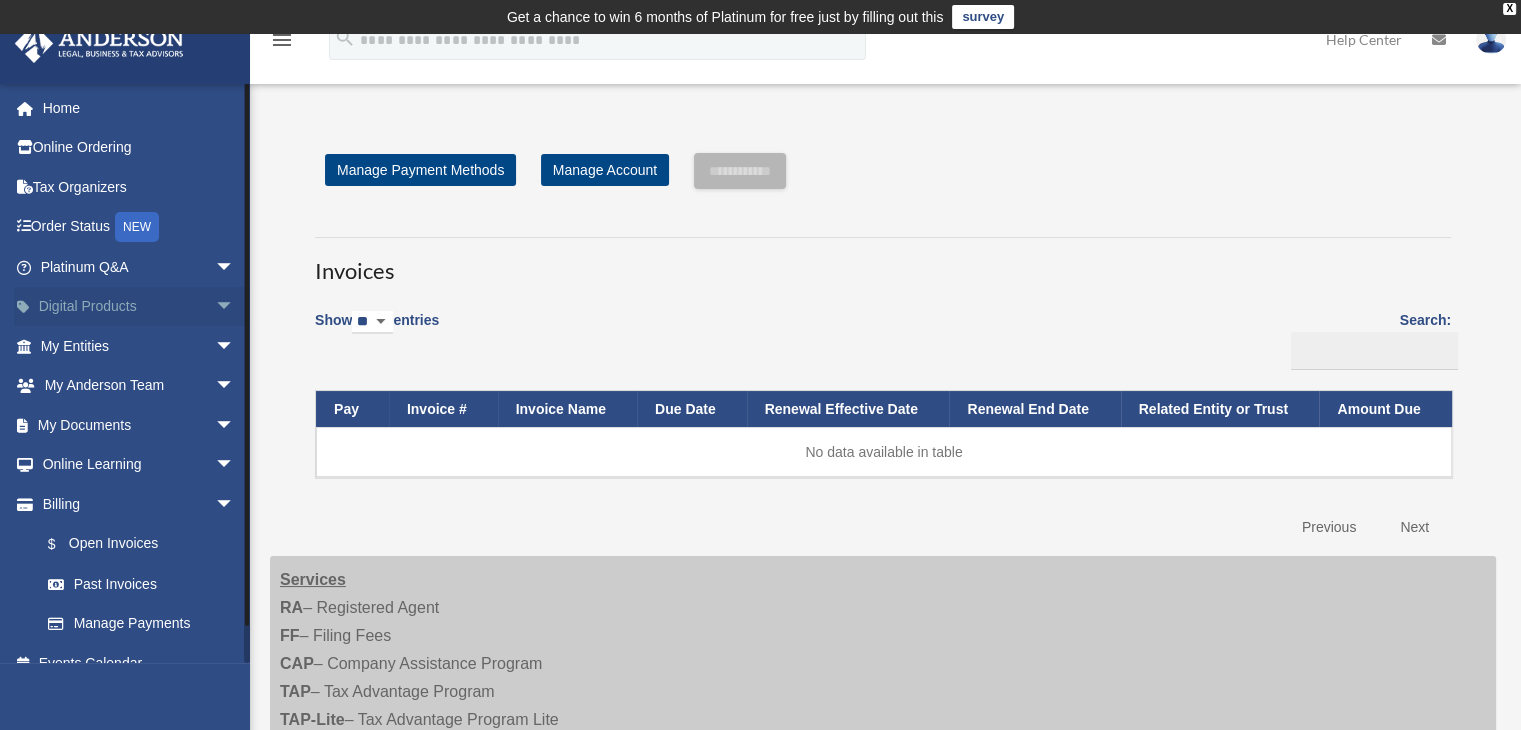 click on "Digital Products arrow_drop_down" at bounding box center [139, 307] 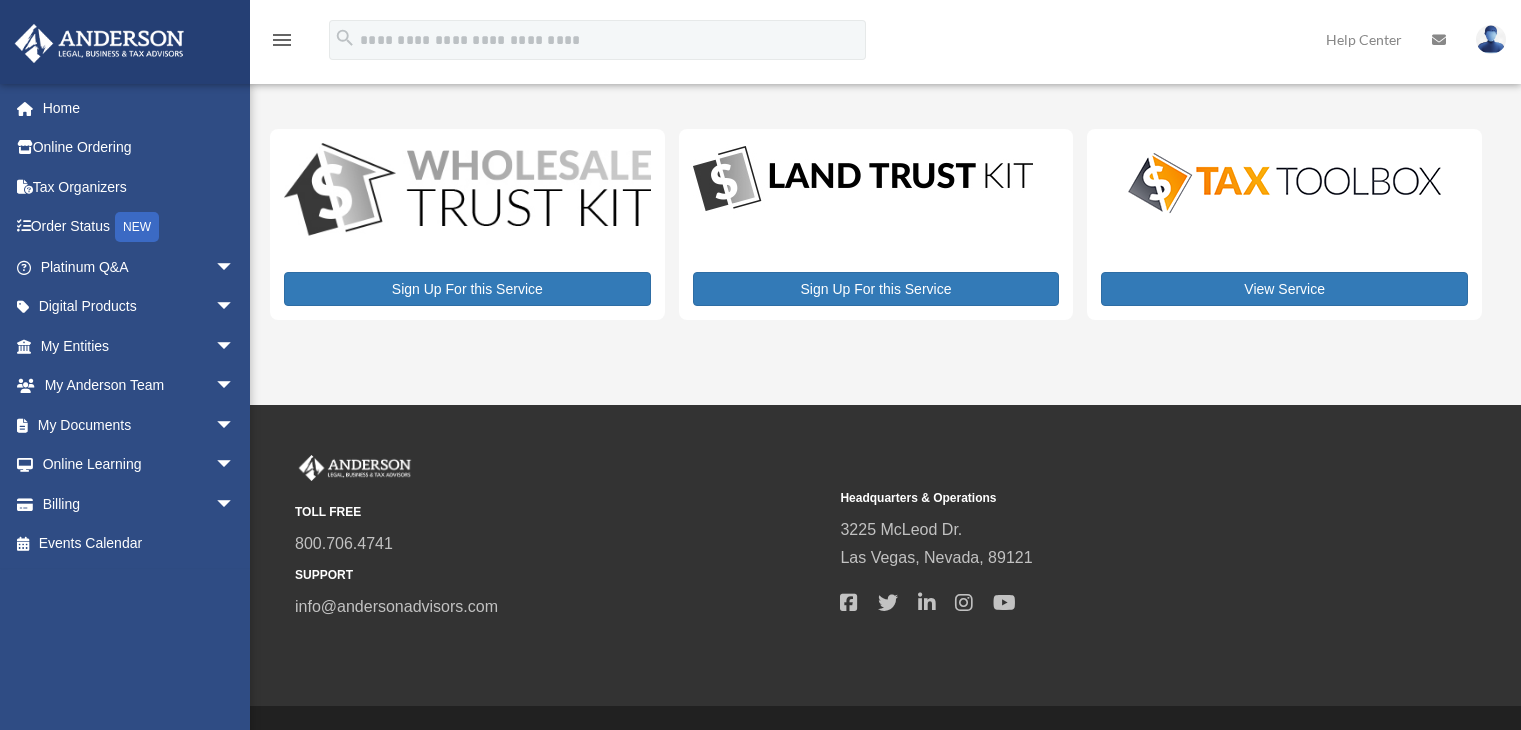 scroll, scrollTop: 0, scrollLeft: 0, axis: both 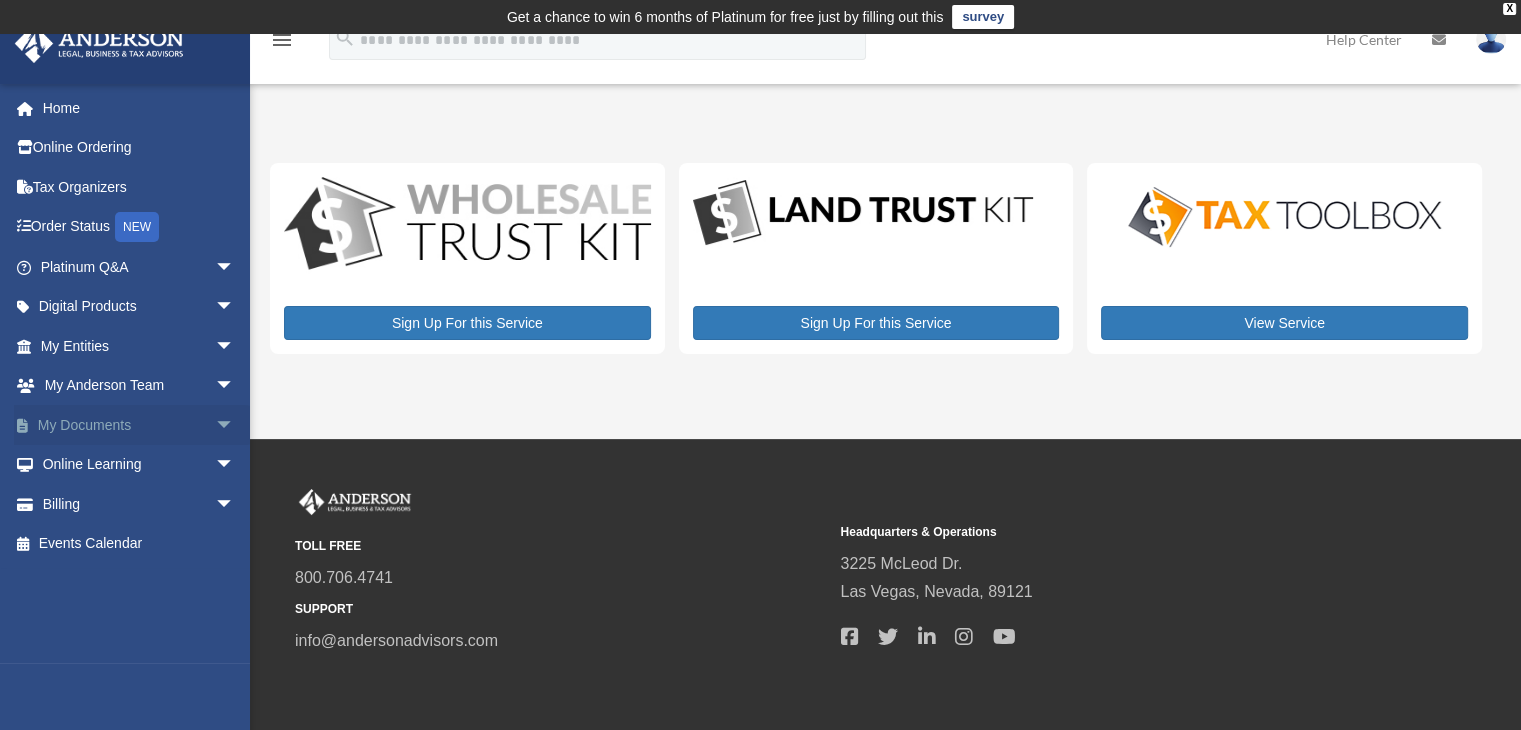 click on "My Documents arrow_drop_down" at bounding box center (139, 425) 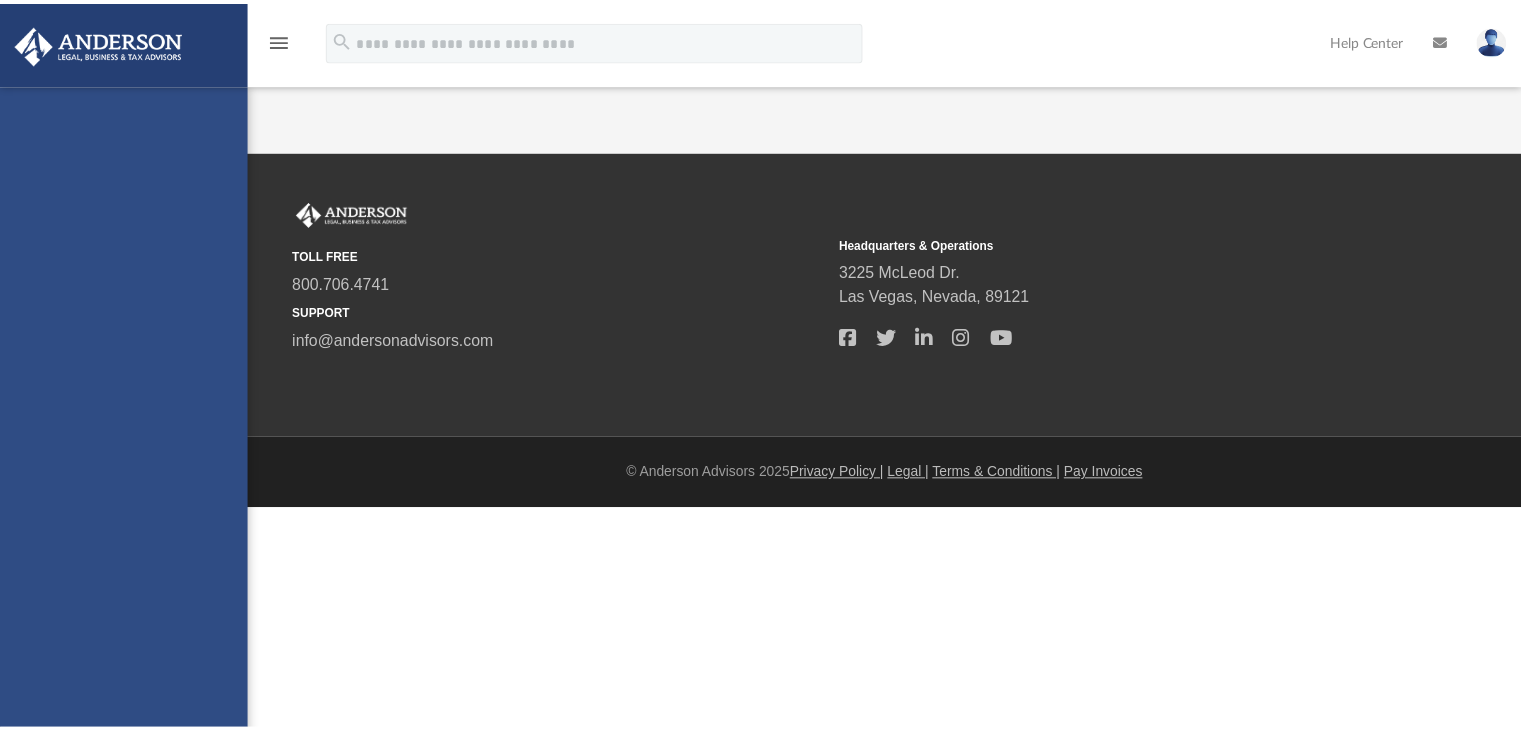 scroll, scrollTop: 0, scrollLeft: 0, axis: both 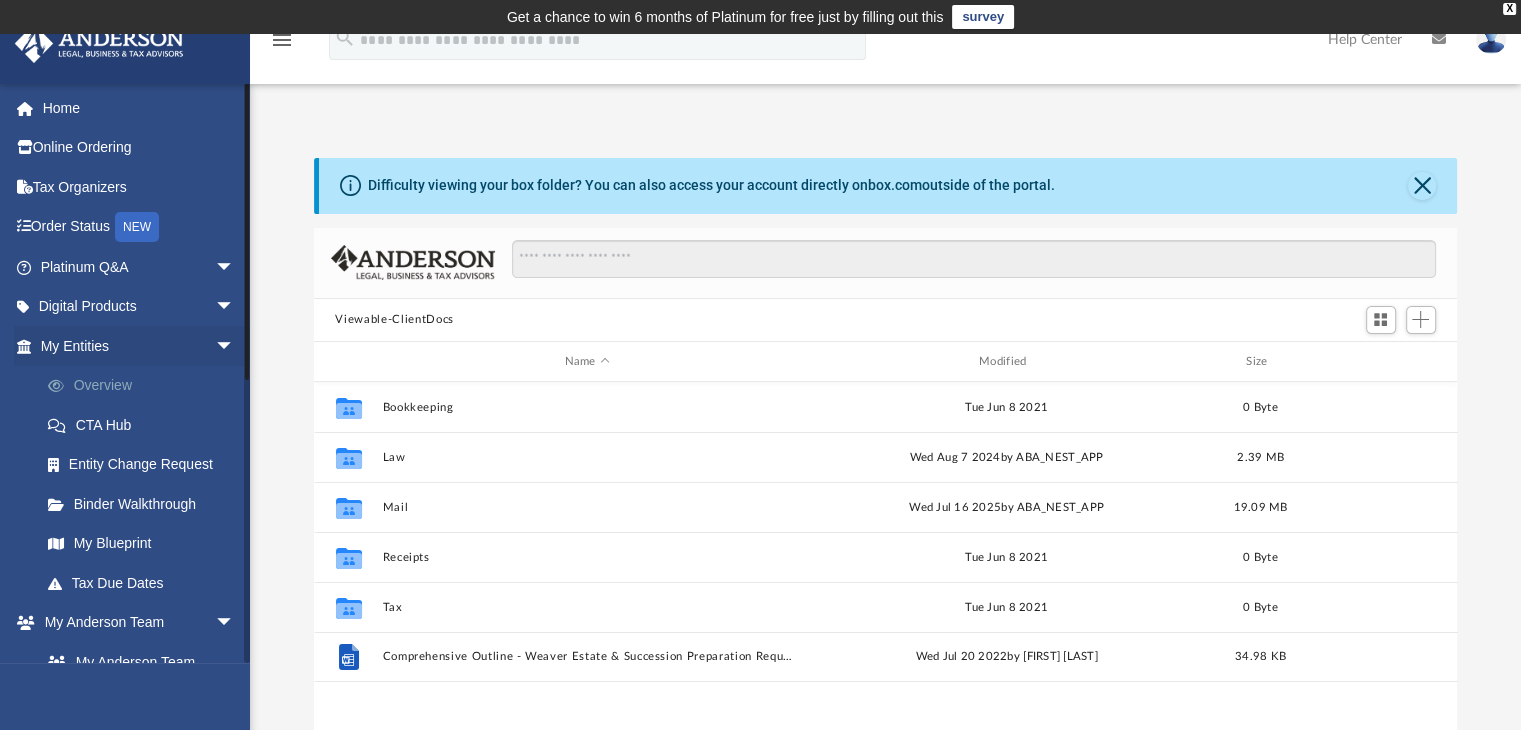 click on "Overview" at bounding box center [146, 386] 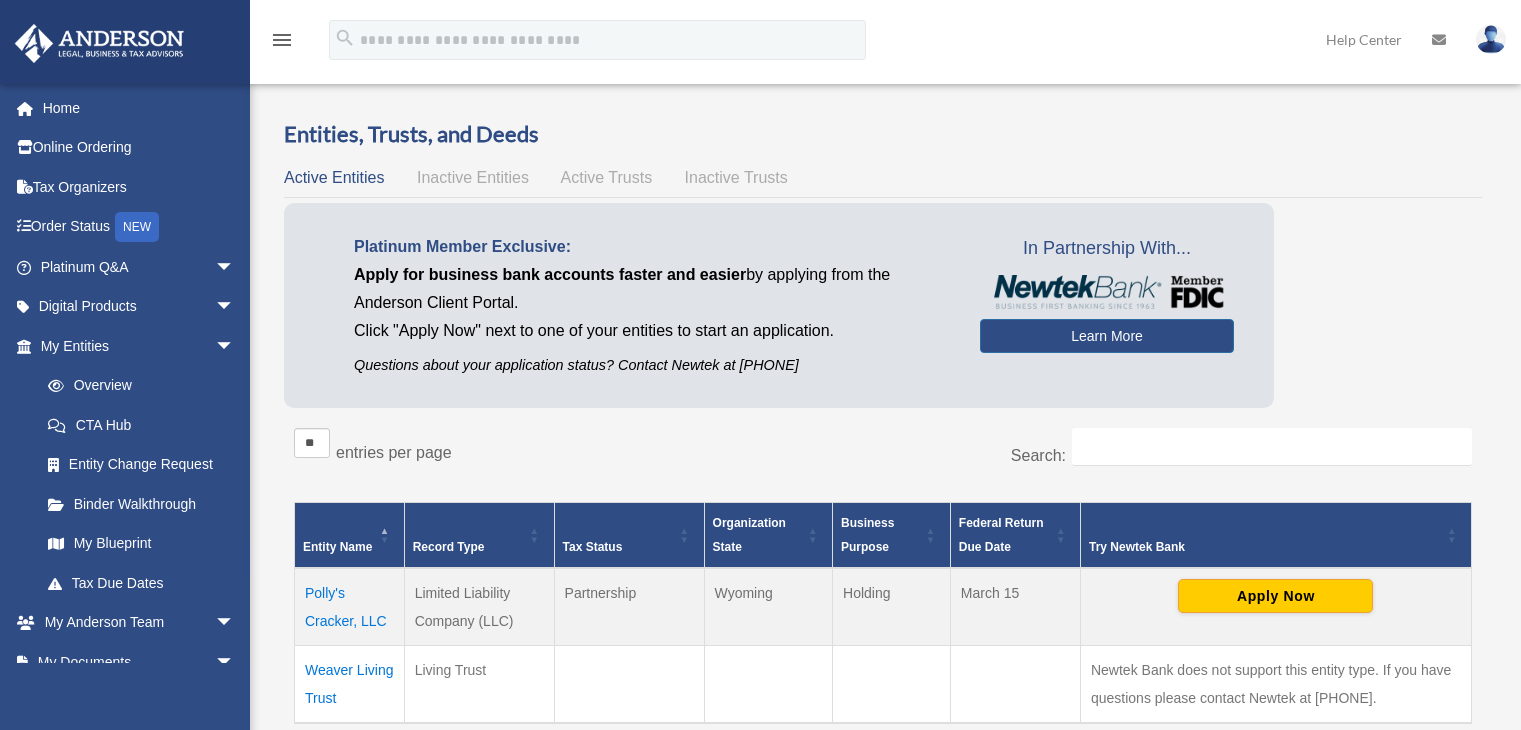 scroll, scrollTop: 0, scrollLeft: 0, axis: both 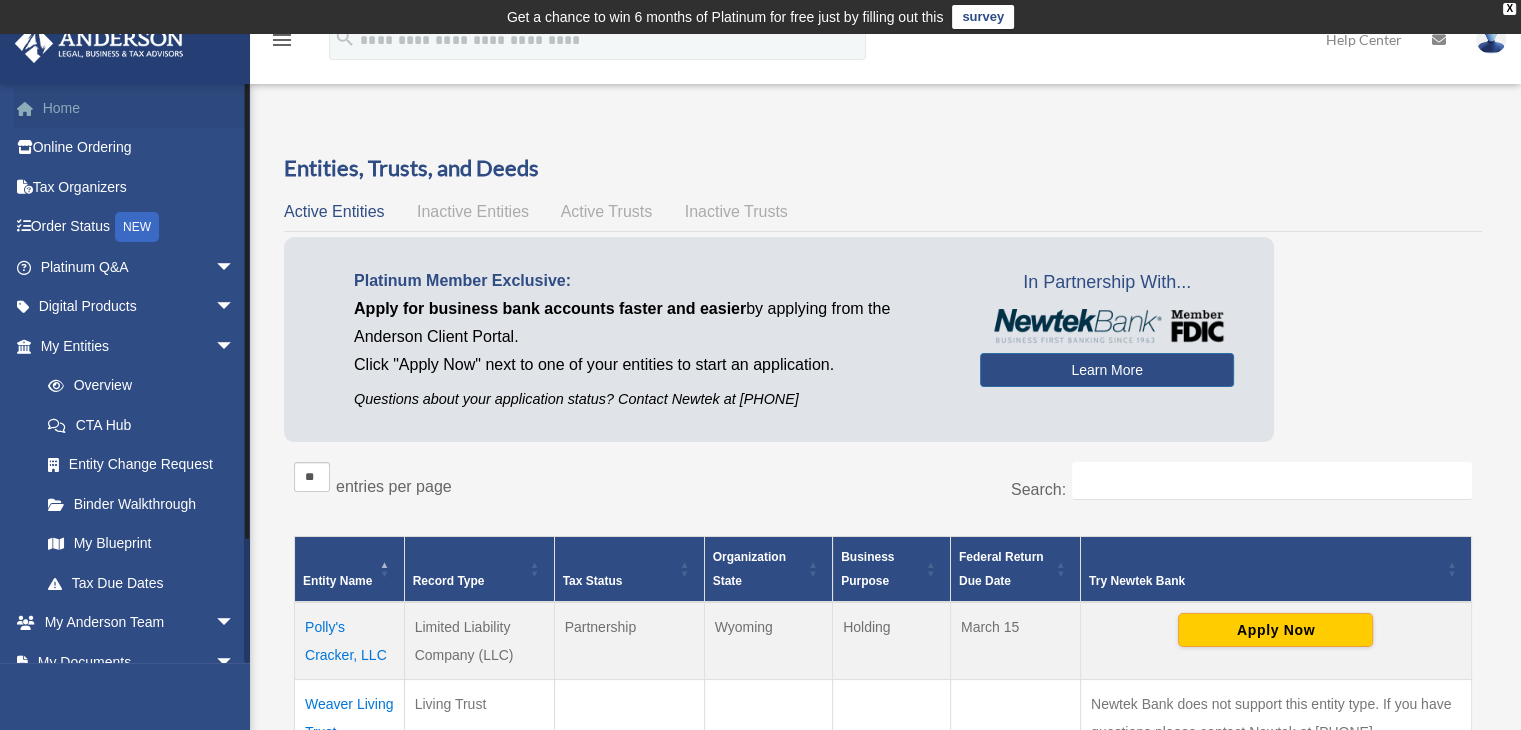 click on "Home" at bounding box center [139, 108] 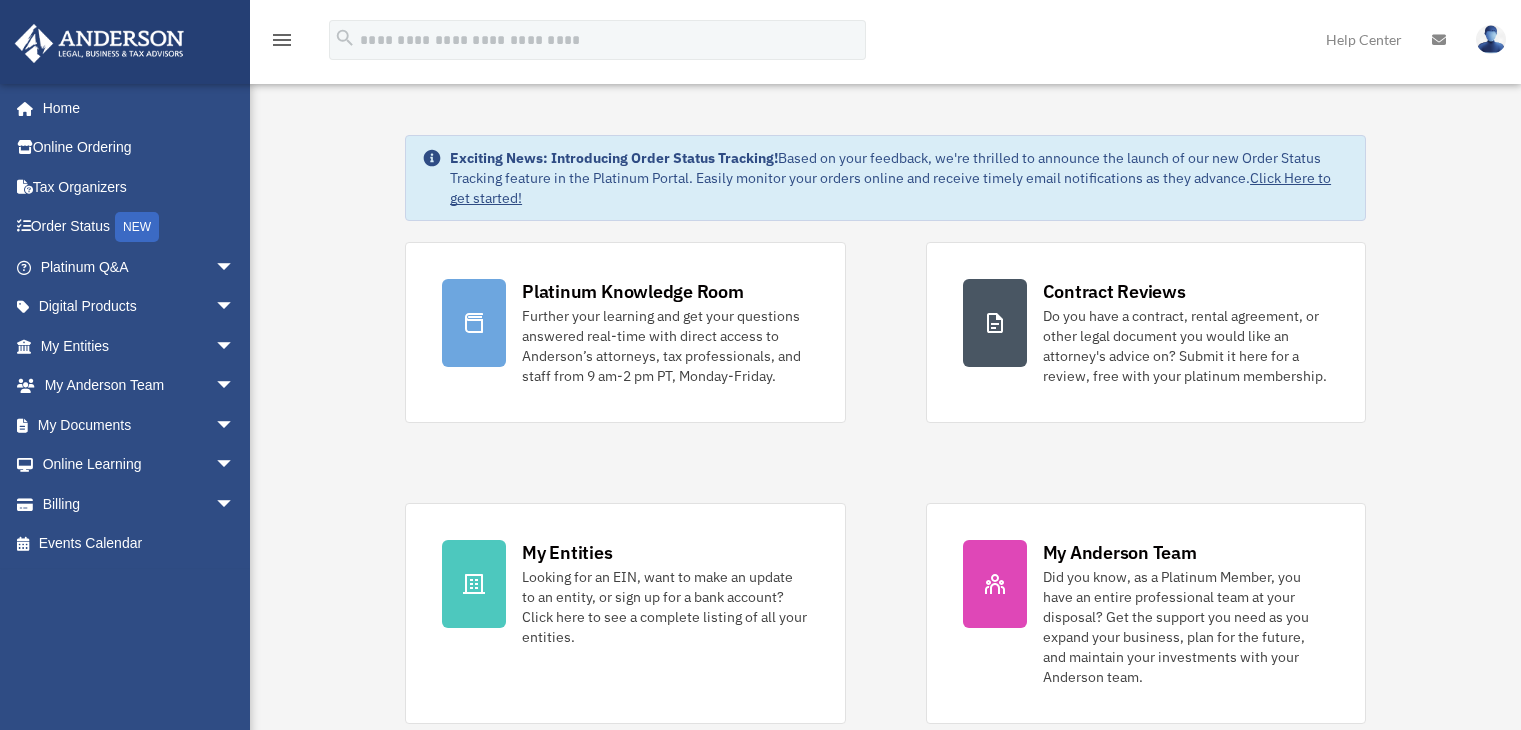 scroll, scrollTop: 0, scrollLeft: 0, axis: both 